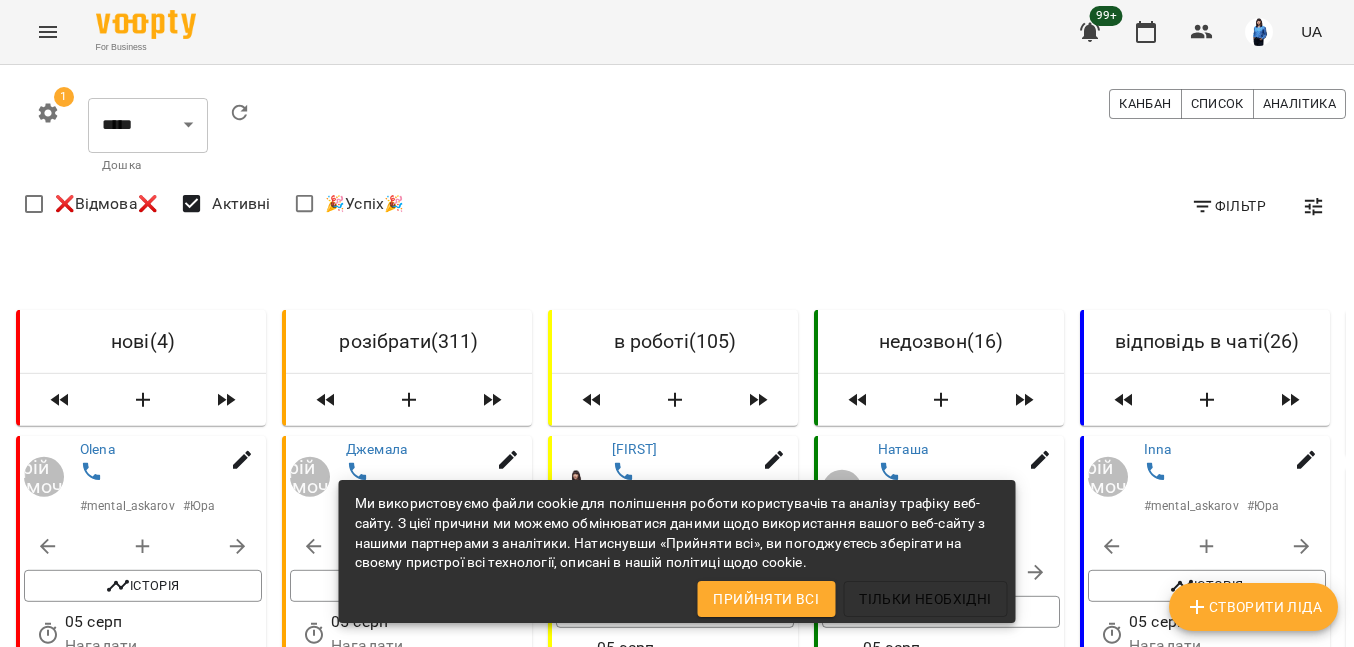 scroll, scrollTop: 0, scrollLeft: 0, axis: both 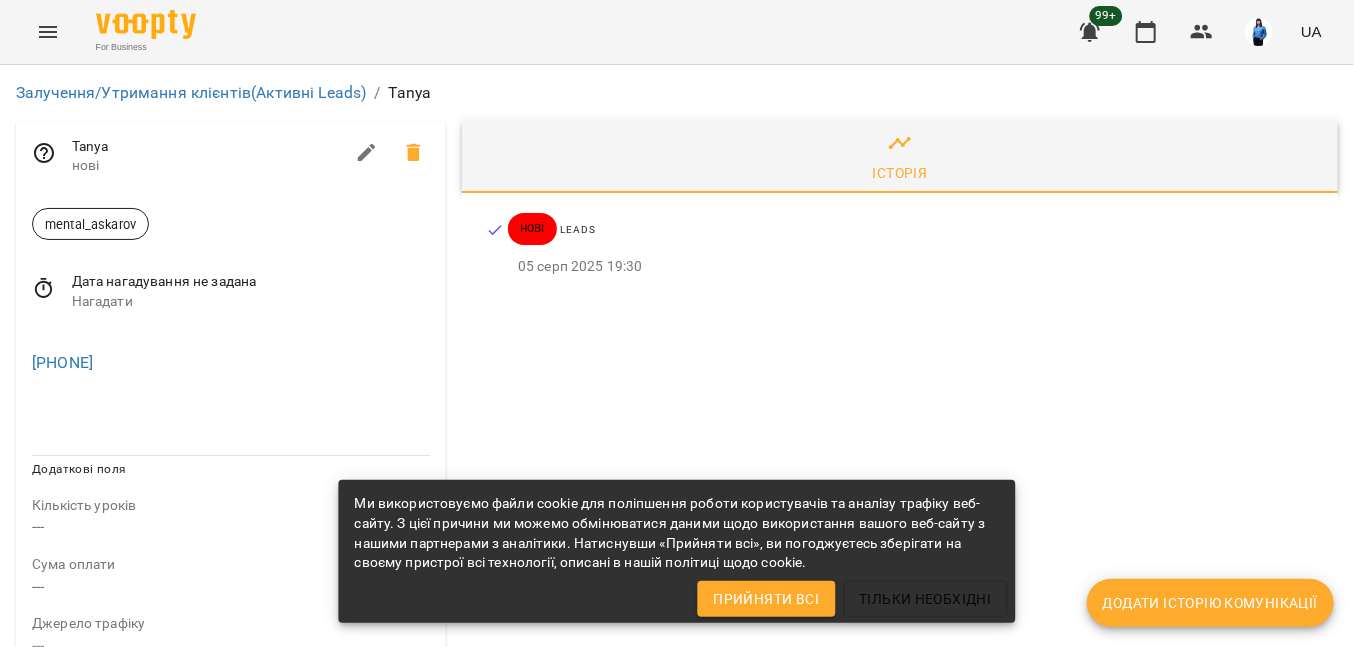 drag, startPoint x: 152, startPoint y: 371, endPoint x: 21, endPoint y: 358, distance: 131.64346 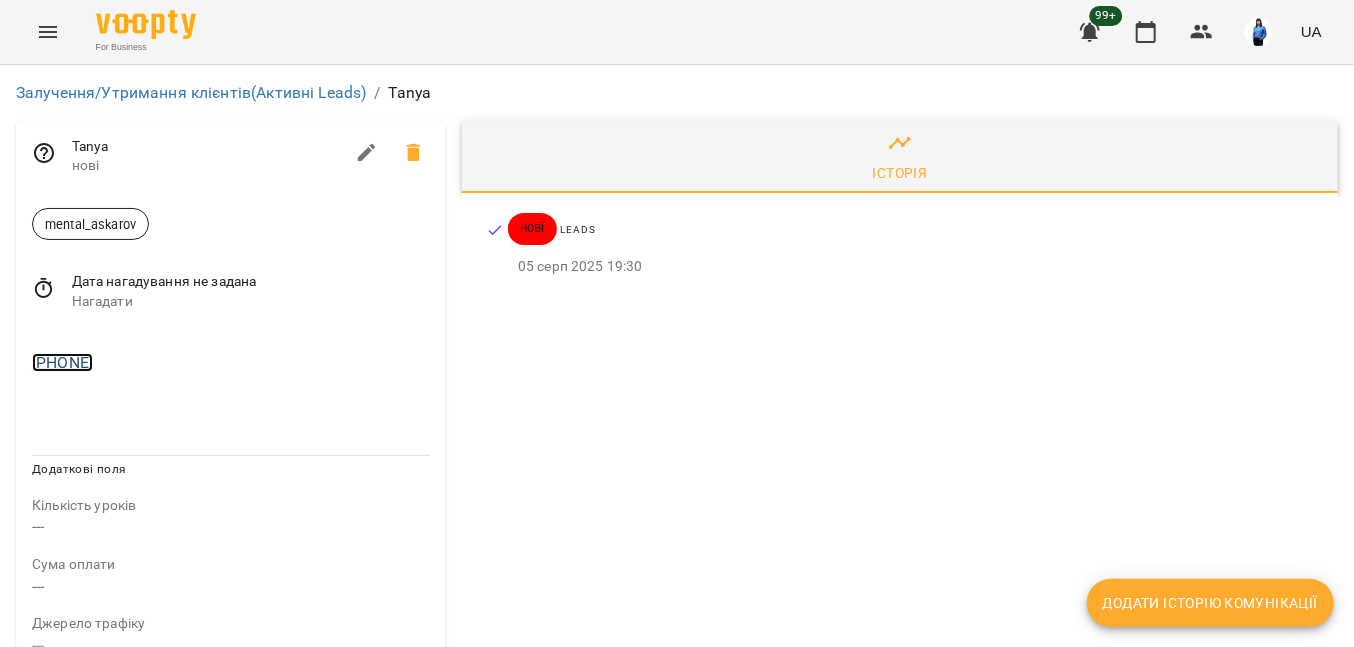copy on "+17732552337" 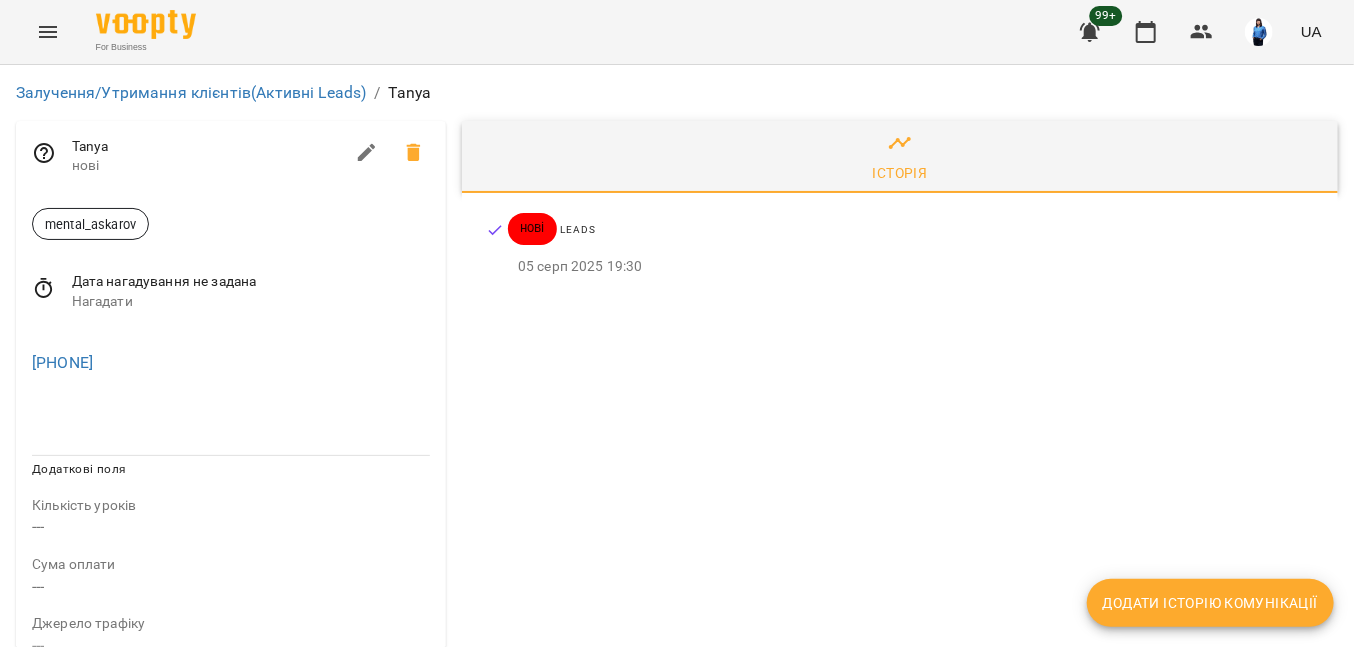drag, startPoint x: 53, startPoint y: 433, endPoint x: 135, endPoint y: 410, distance: 85.16454 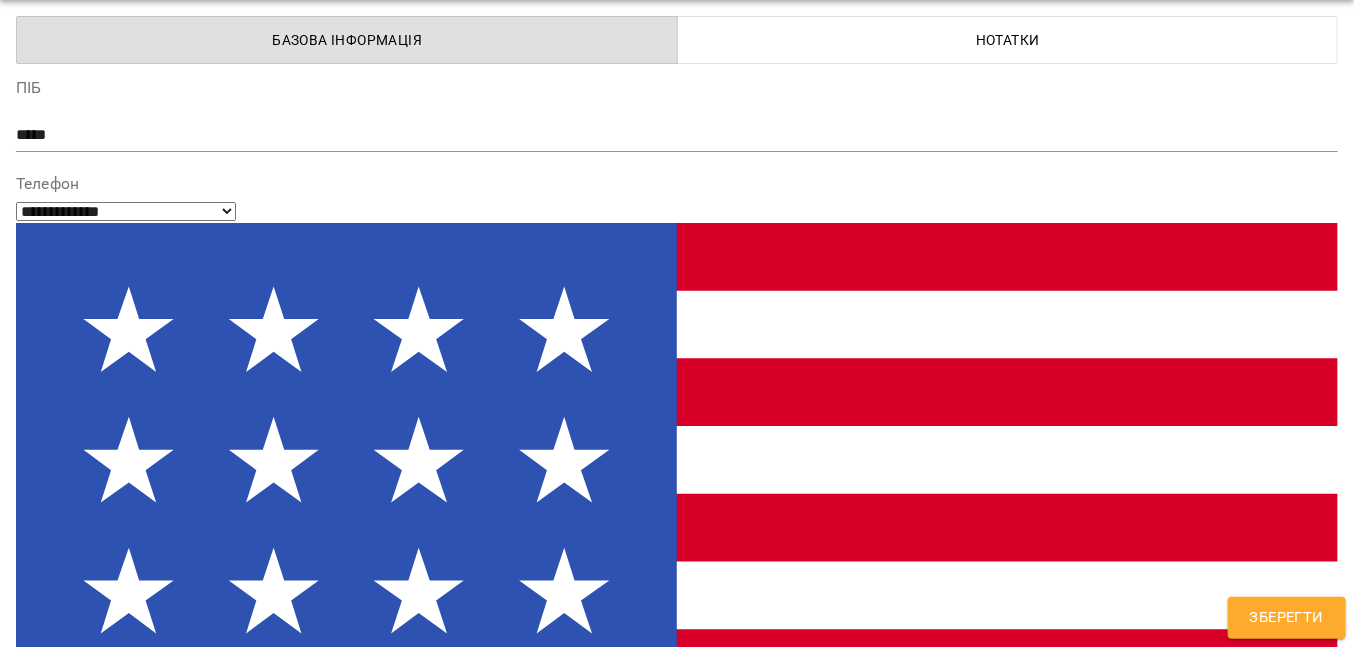 scroll, scrollTop: 100, scrollLeft: 0, axis: vertical 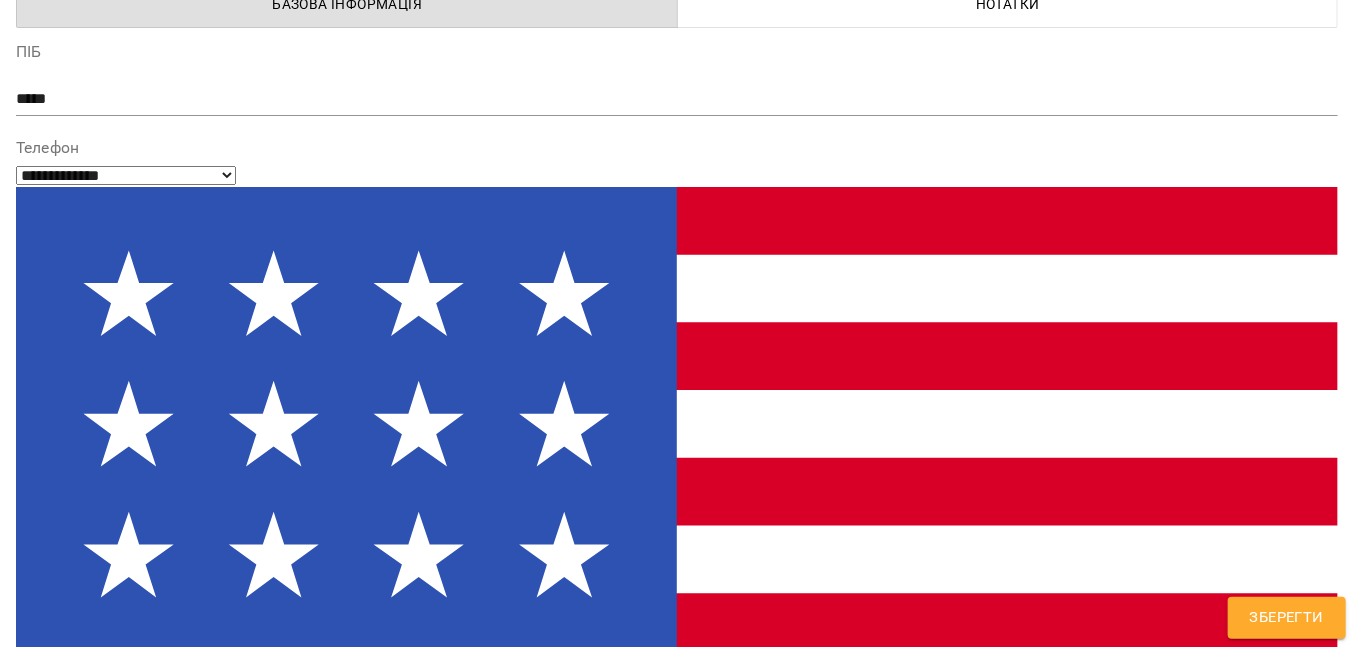 click on "mental_askarov" at bounding box center [677, 1450] 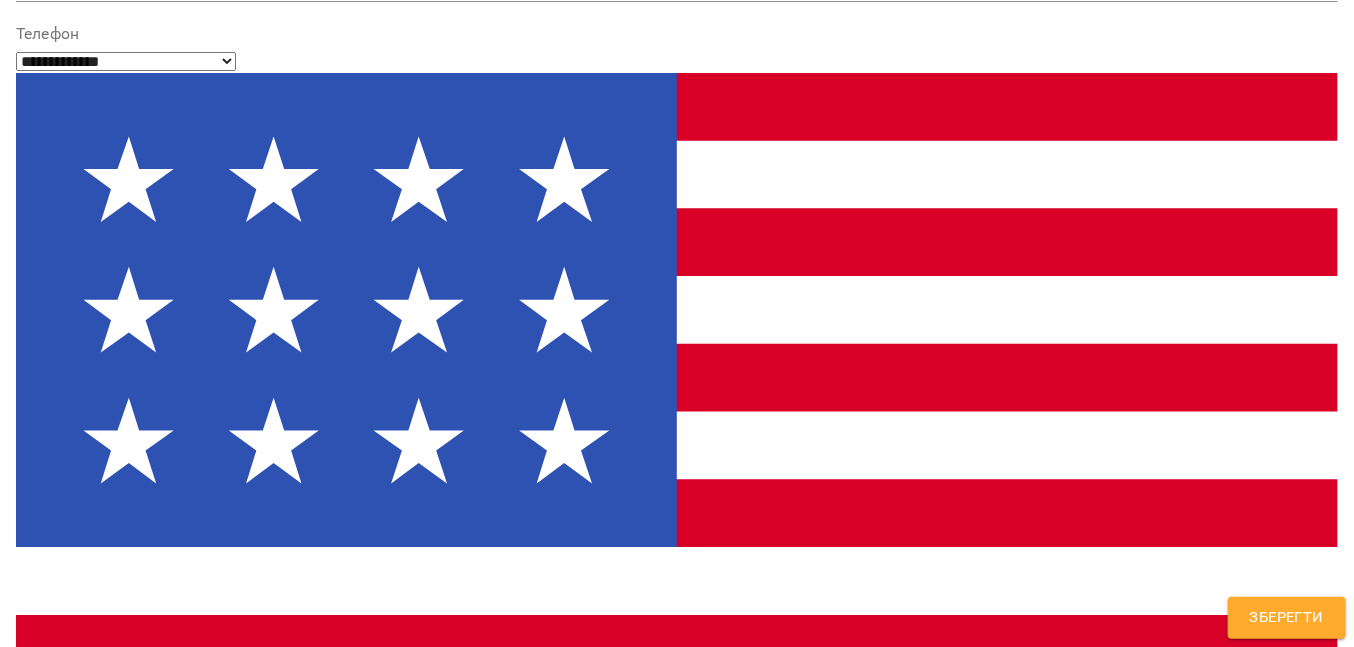 scroll, scrollTop: 300, scrollLeft: 0, axis: vertical 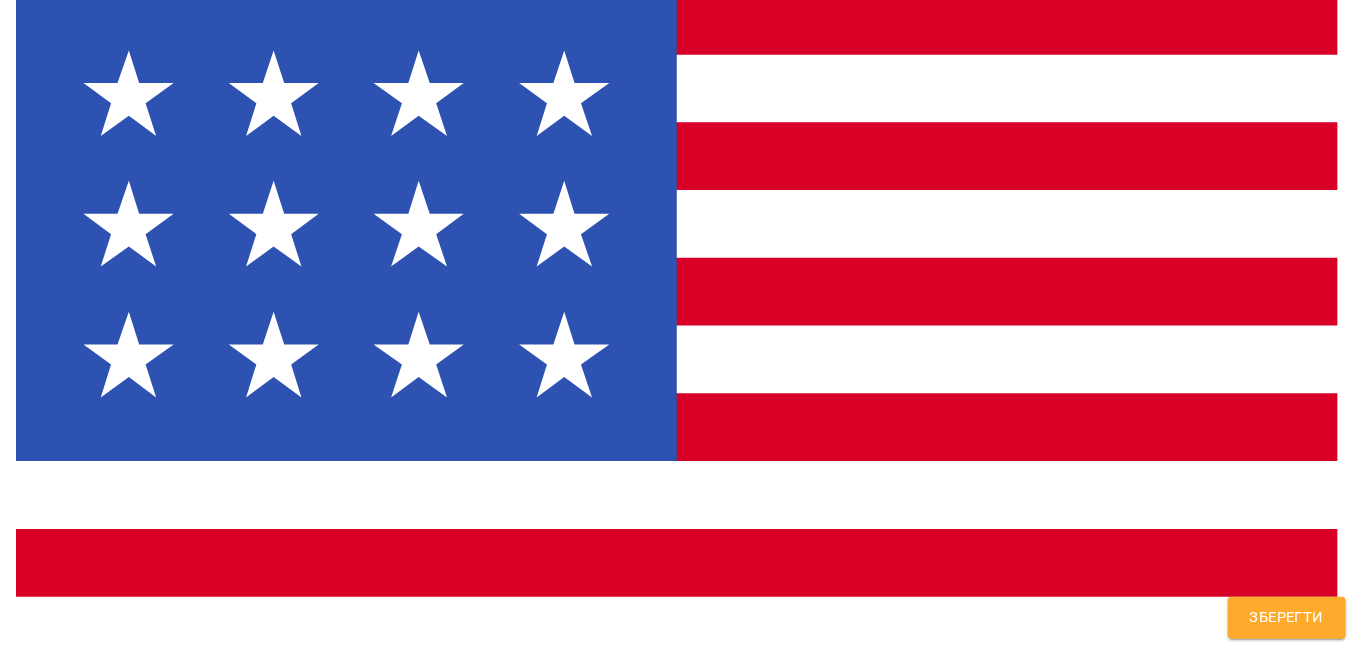 click on "**********" at bounding box center [677, 1500] 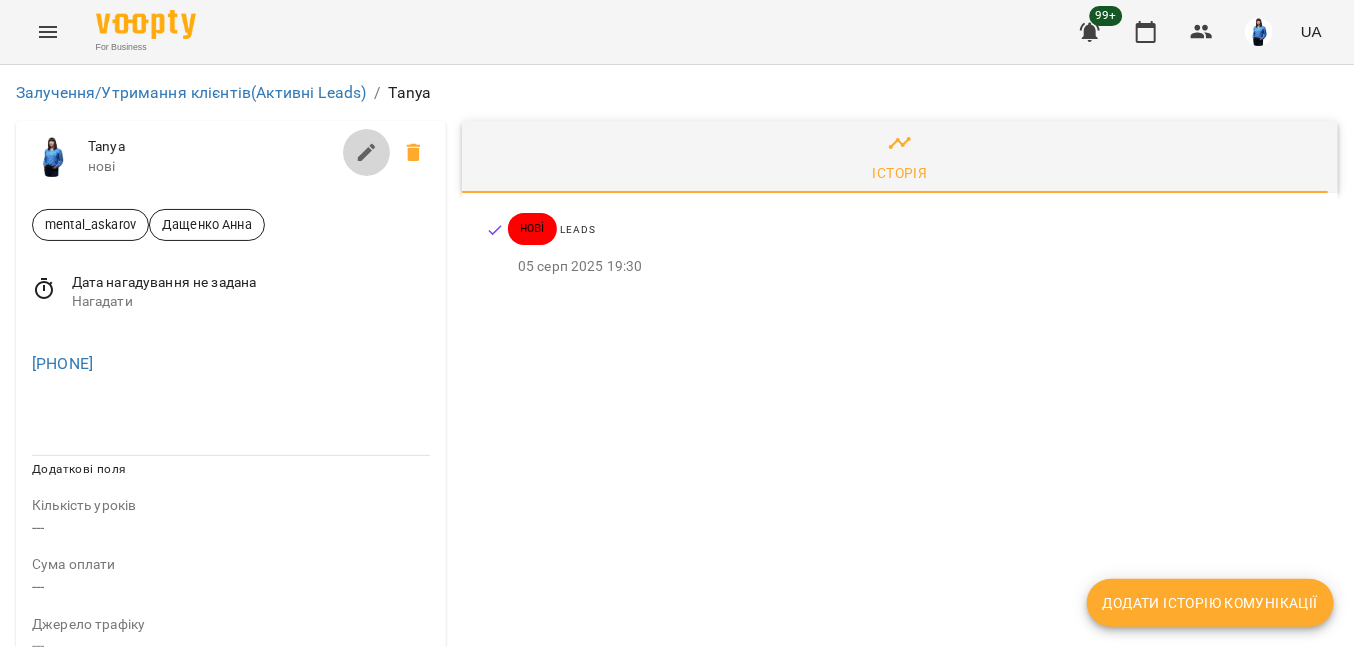 click 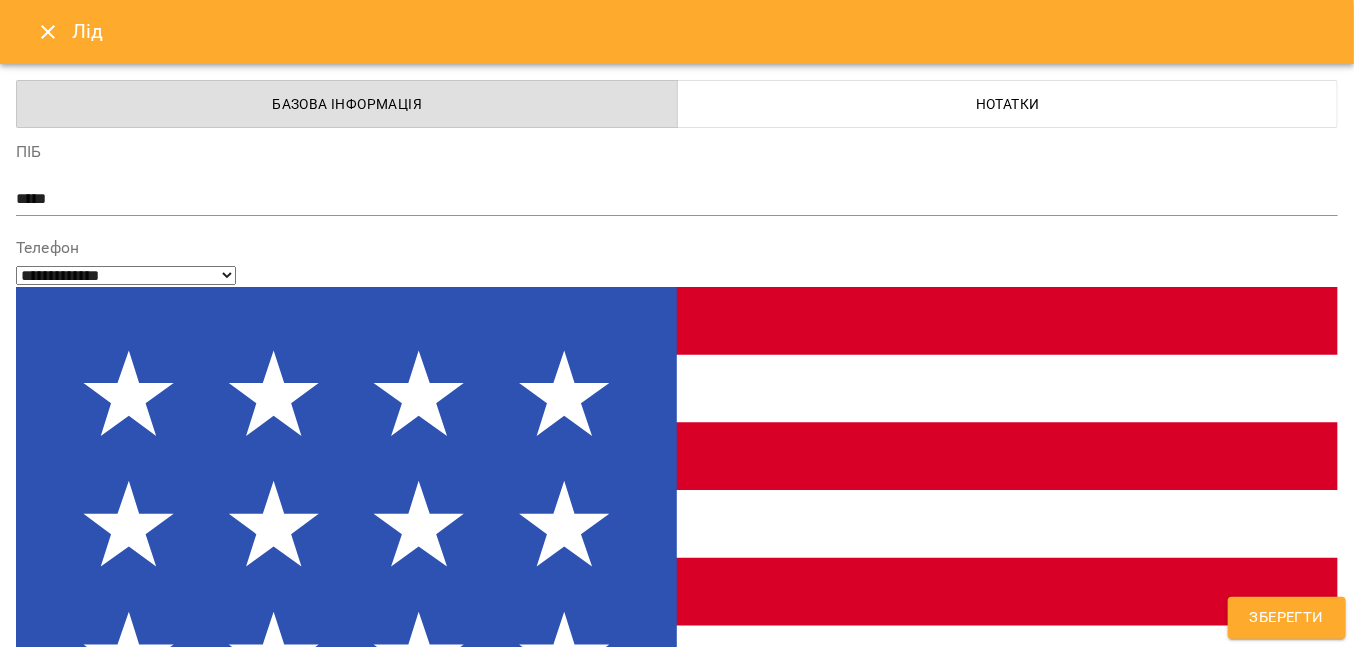 click on "mental_askarov Дащенко Анна" at bounding box center [677, 1573] 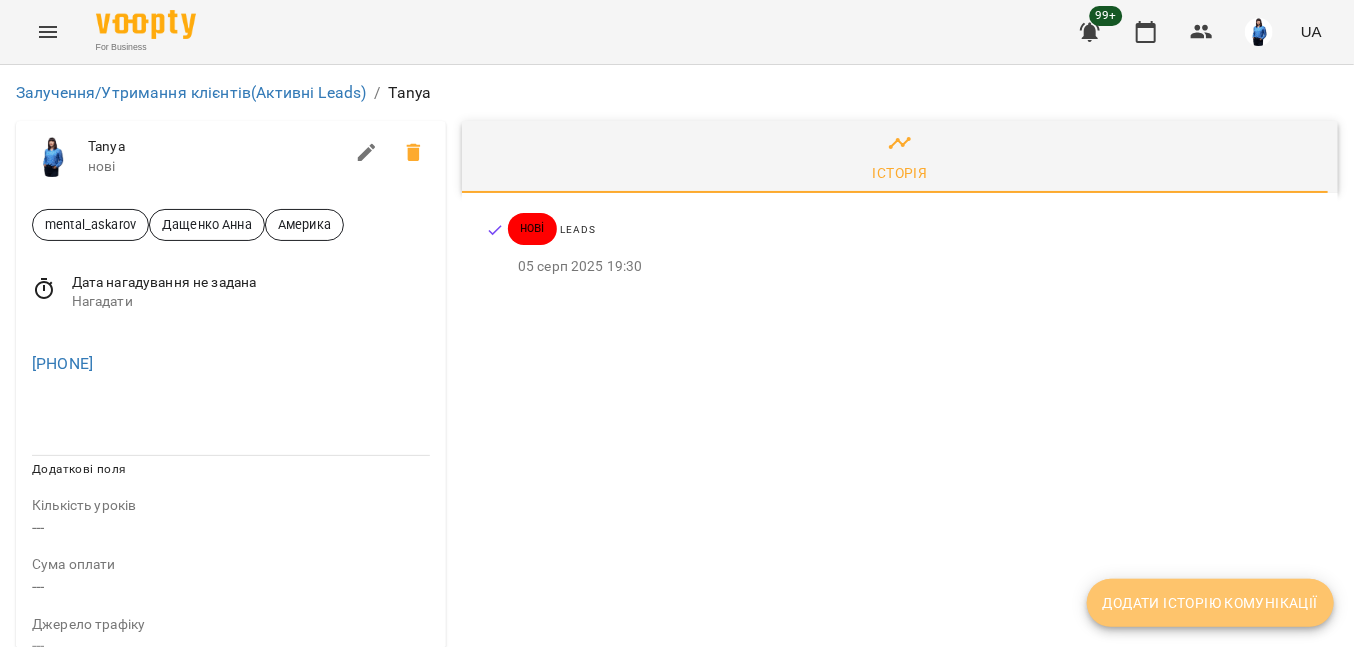 click on "Додати історію комунікації" at bounding box center (1210, 603) 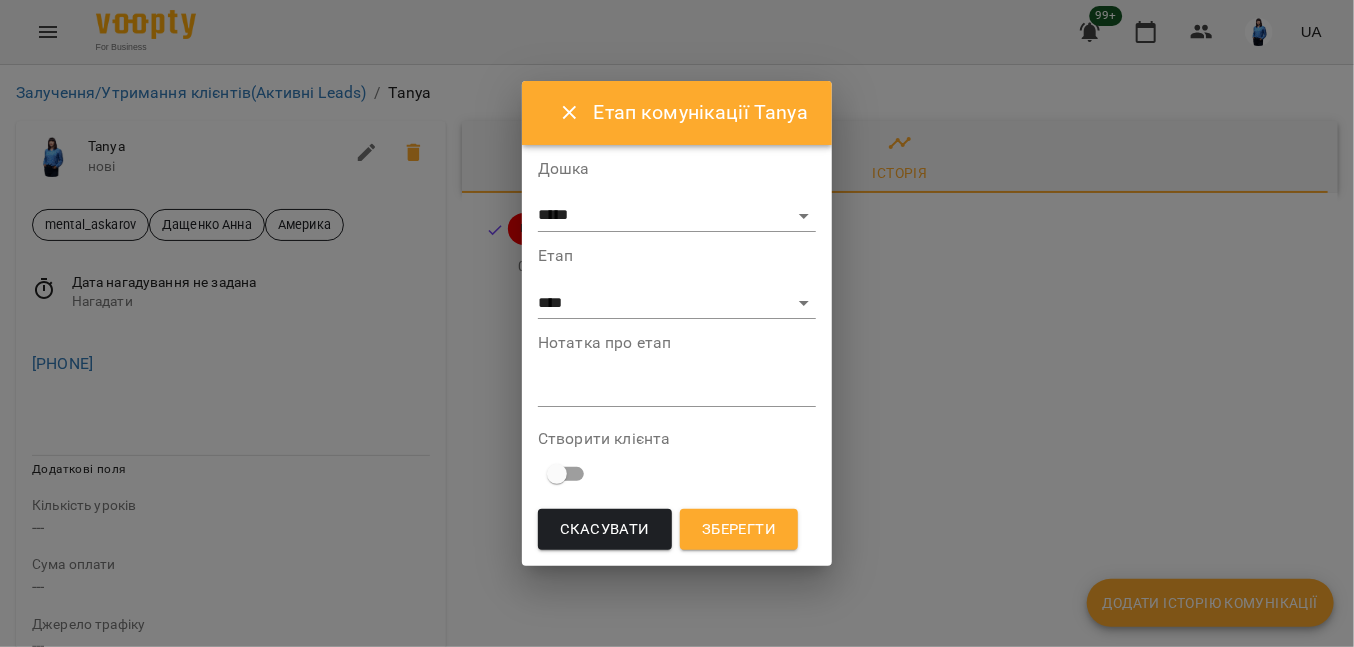 click on "*" at bounding box center (677, 391) 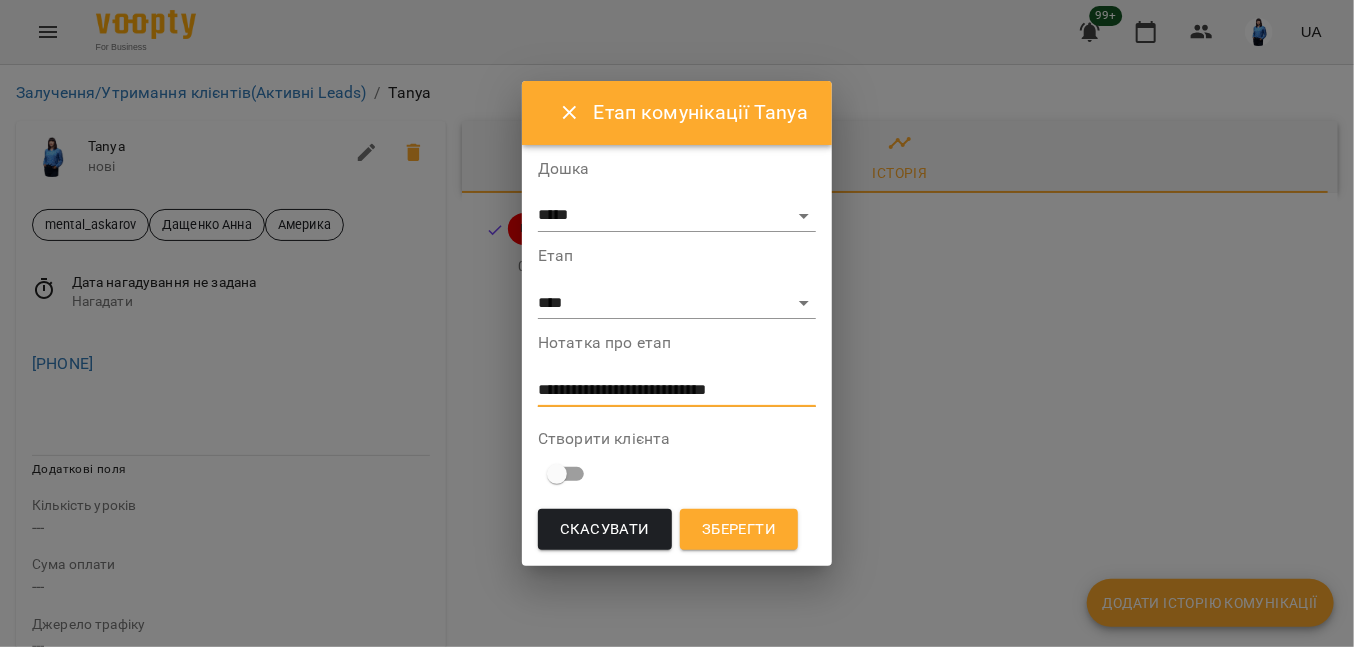 type on "**********" 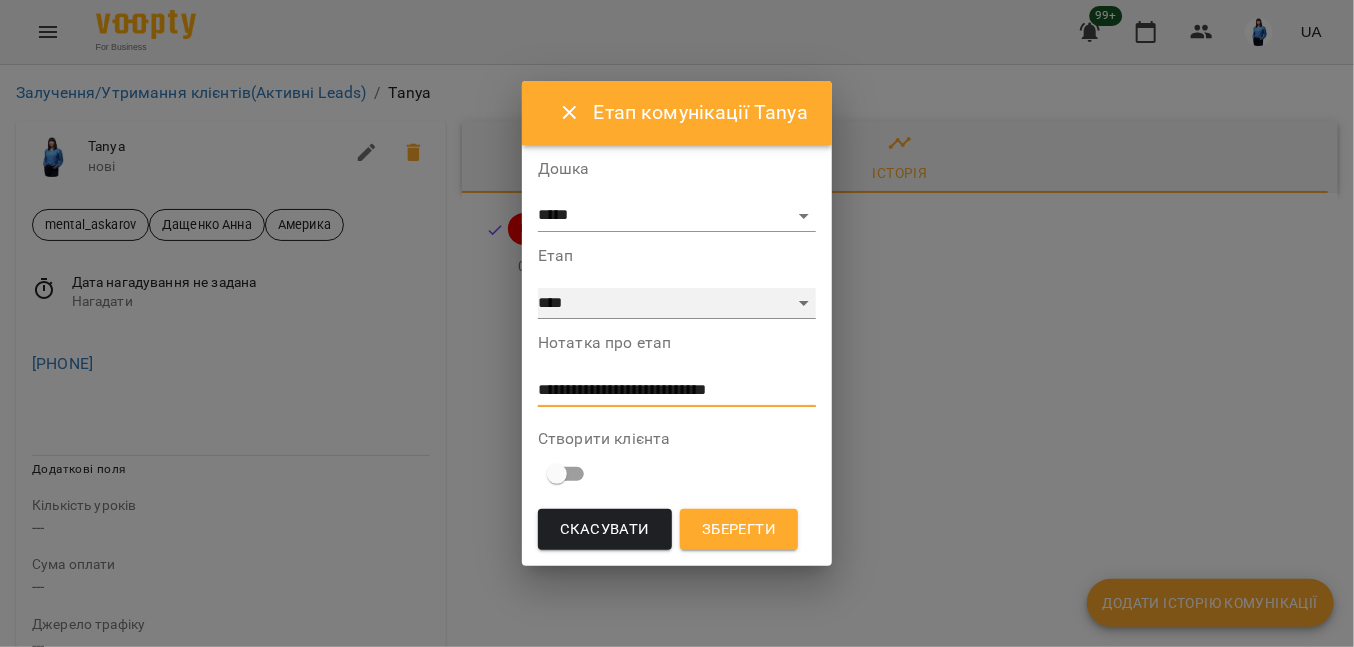 click on "**********" at bounding box center (677, 304) 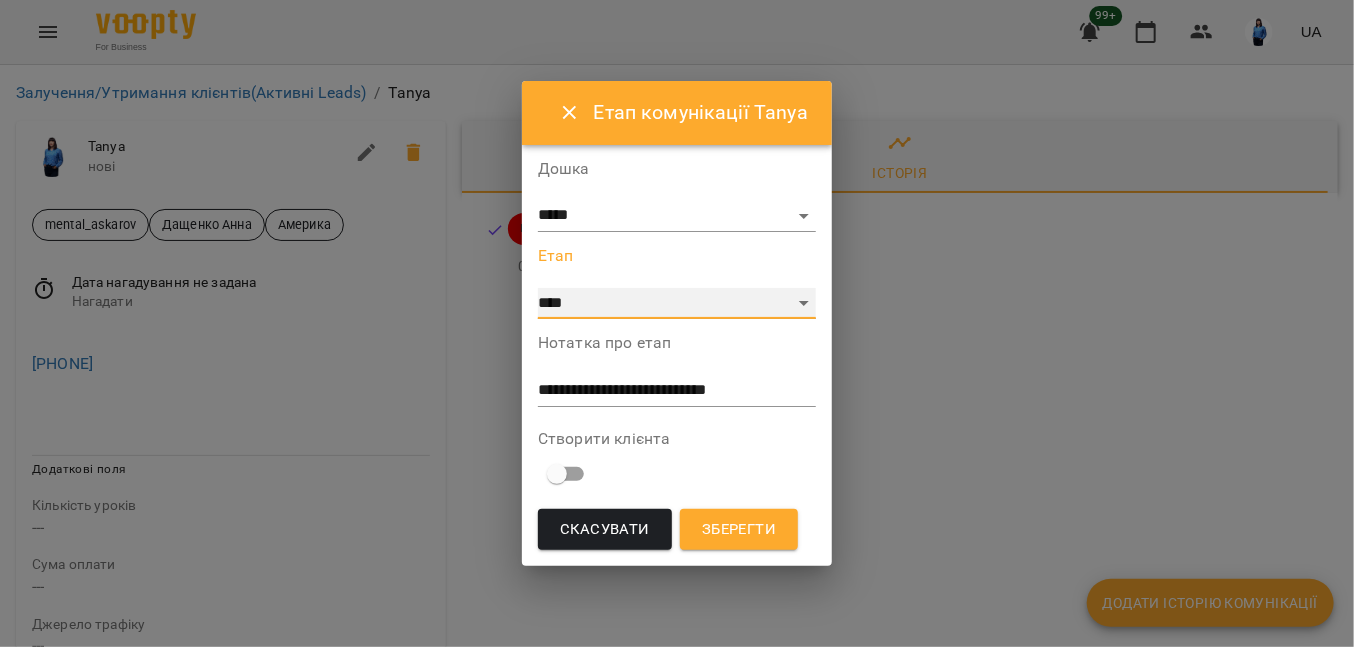 select on "**" 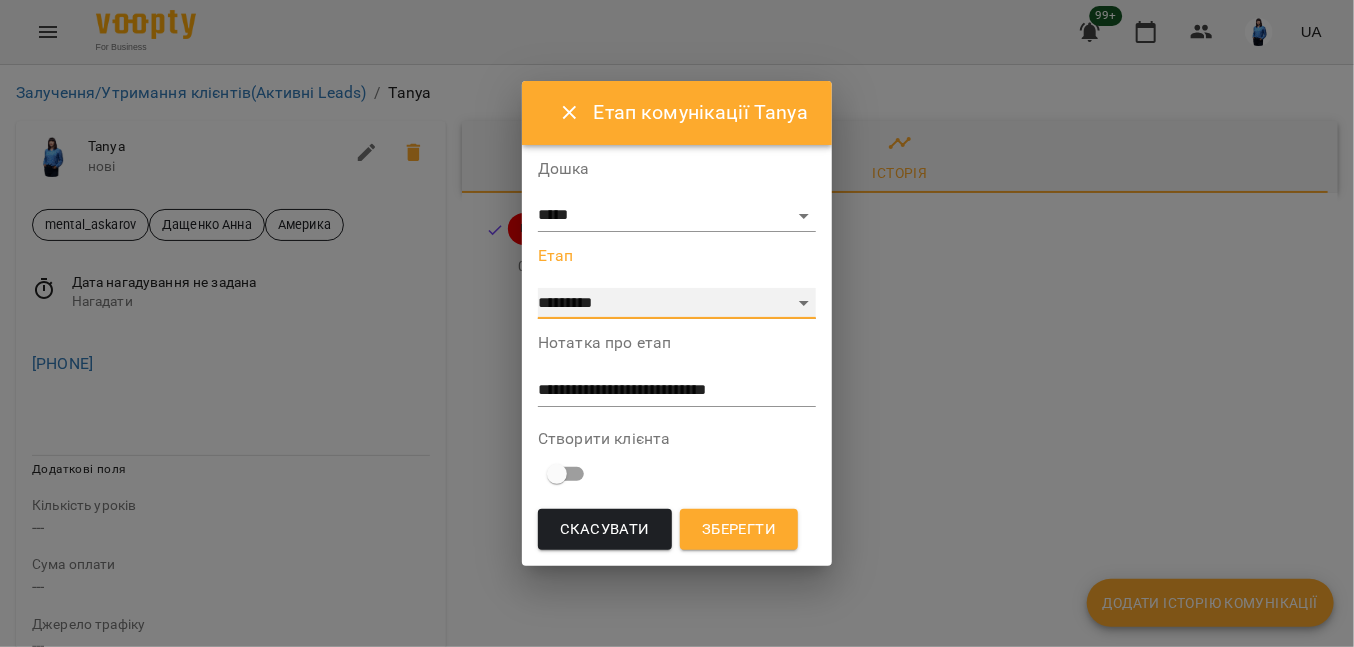 click on "**********" at bounding box center [677, 304] 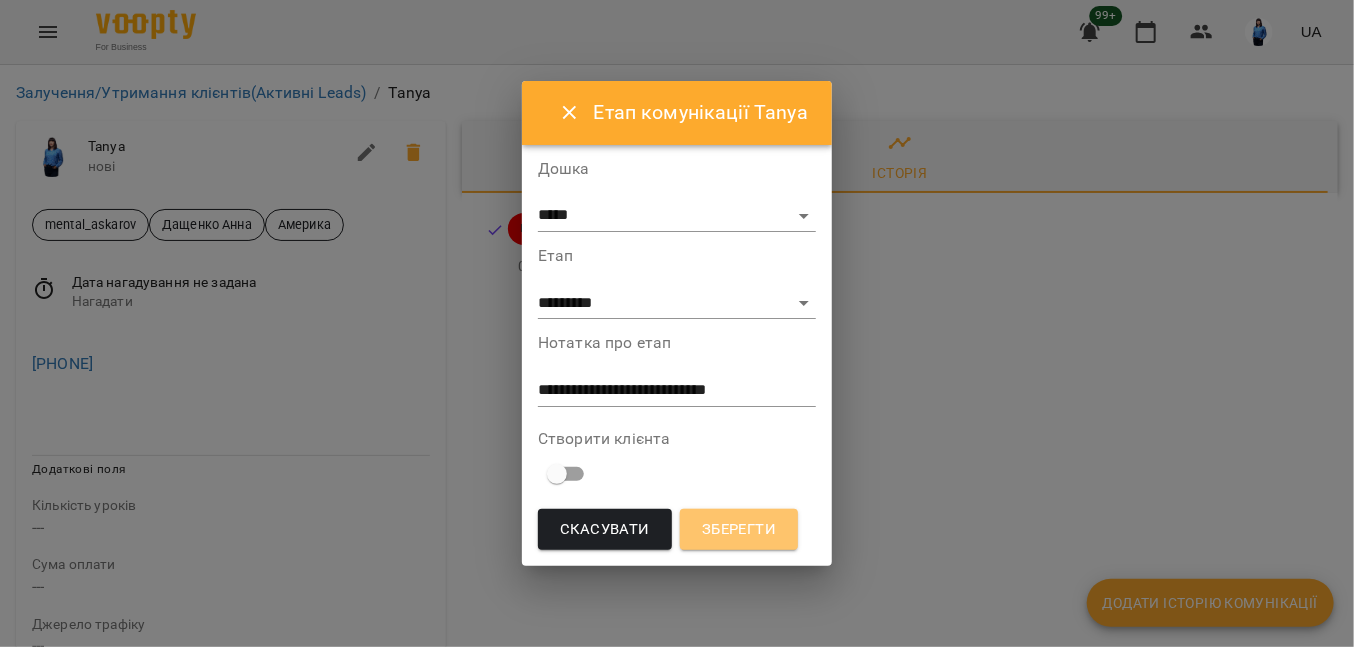 click on "Зберегти" at bounding box center [739, 530] 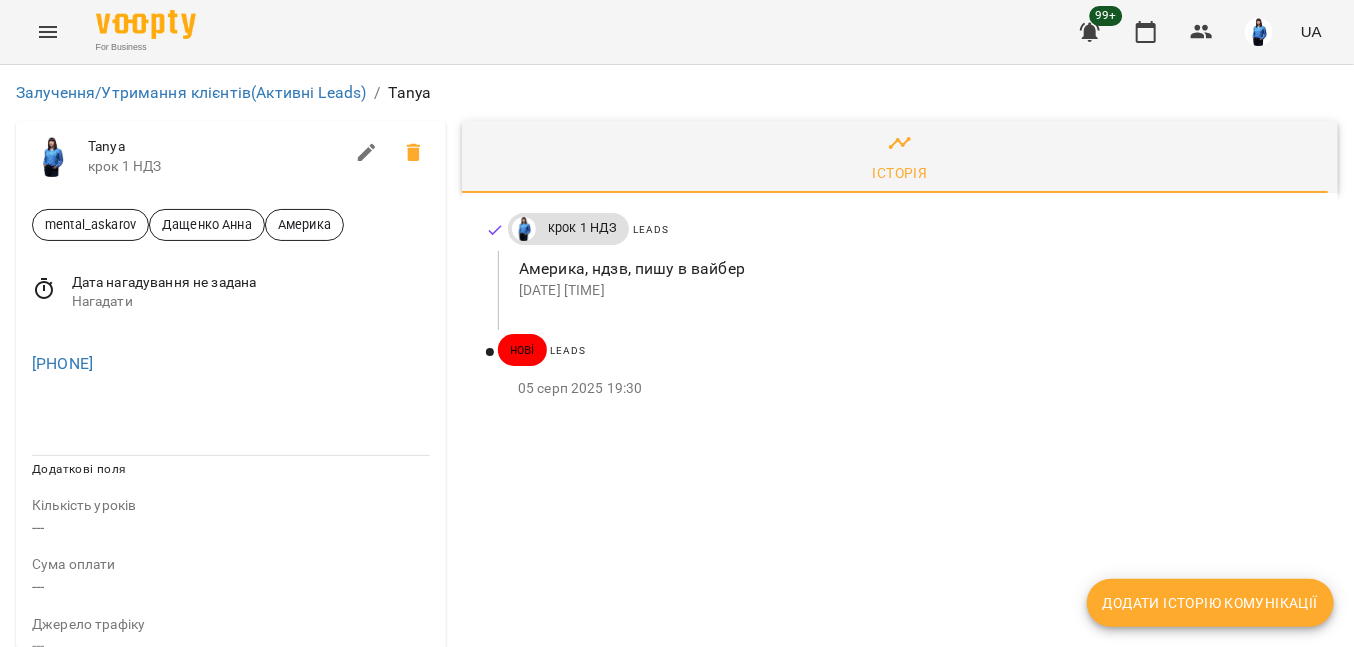click at bounding box center [231, 415] 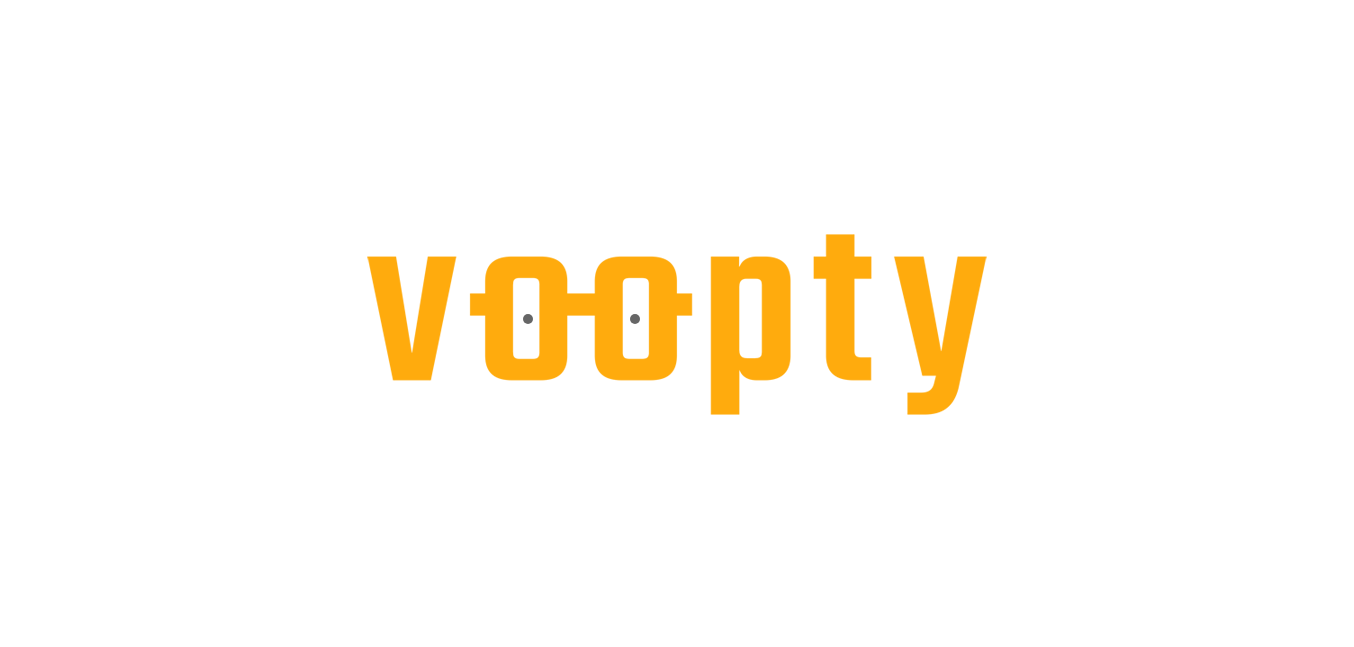 scroll, scrollTop: 0, scrollLeft: 0, axis: both 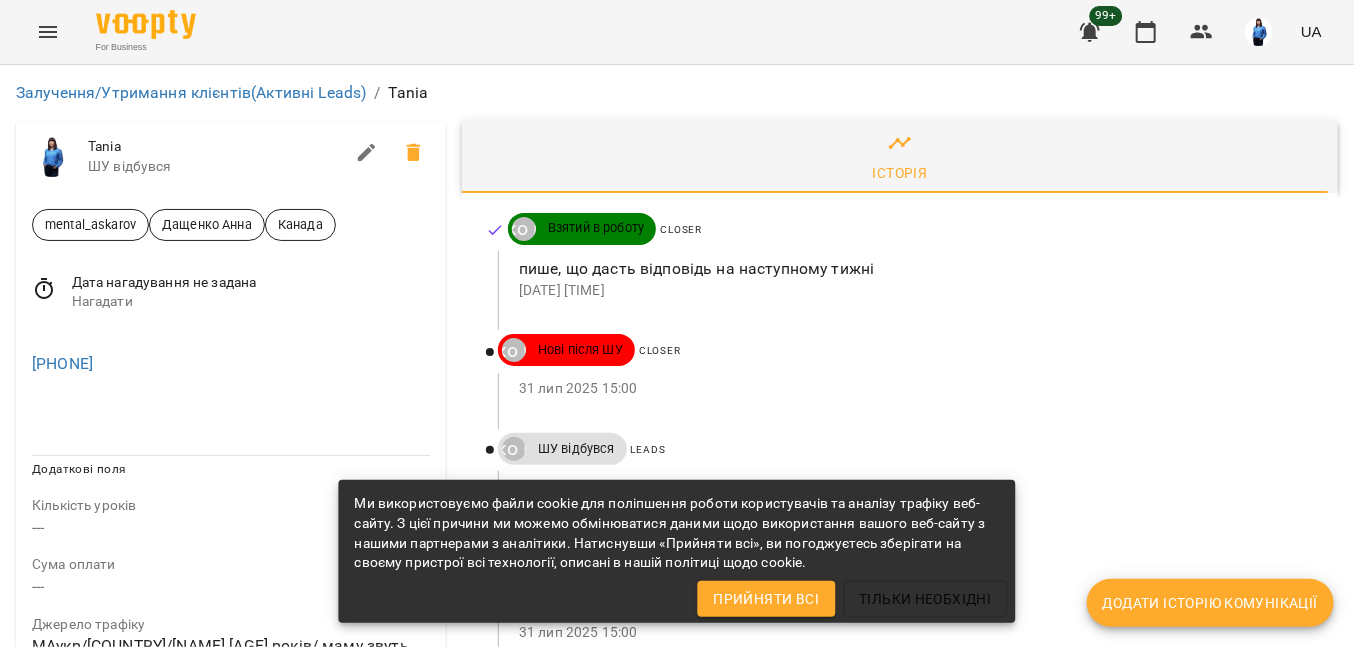 drag, startPoint x: 29, startPoint y: 110, endPoint x: 44, endPoint y: 113, distance: 15.297058 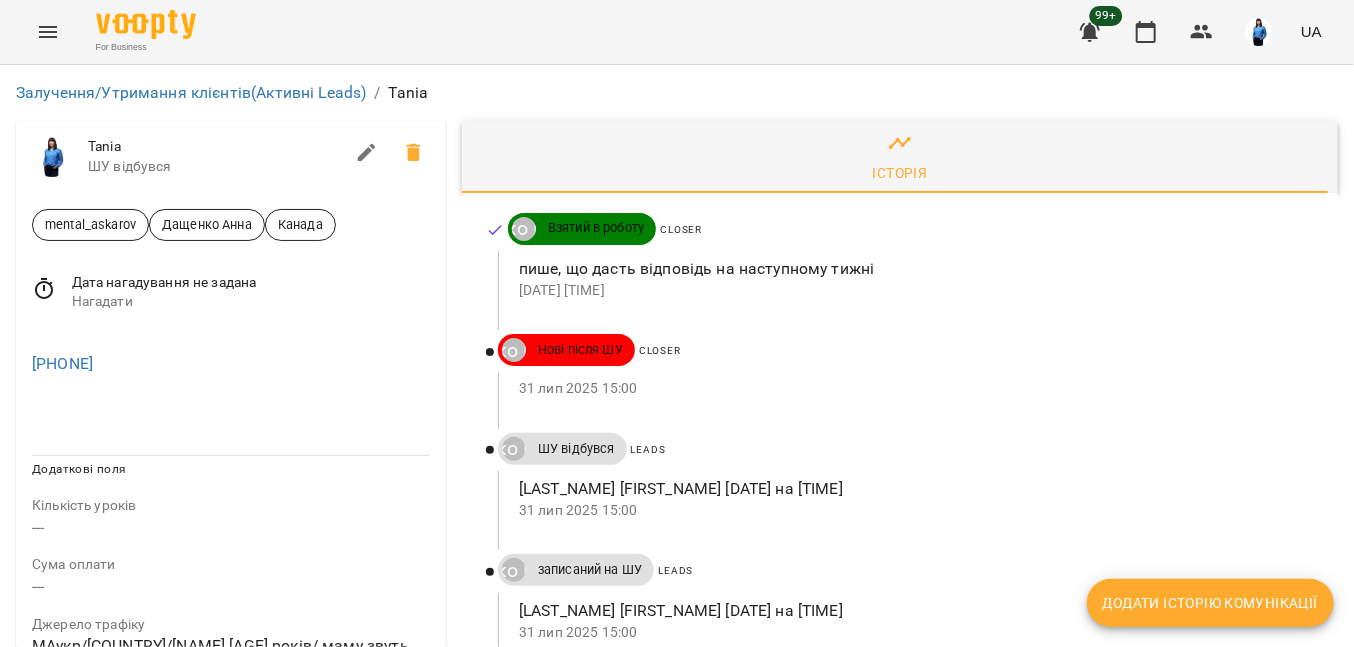 scroll, scrollTop: 0, scrollLeft: 0, axis: both 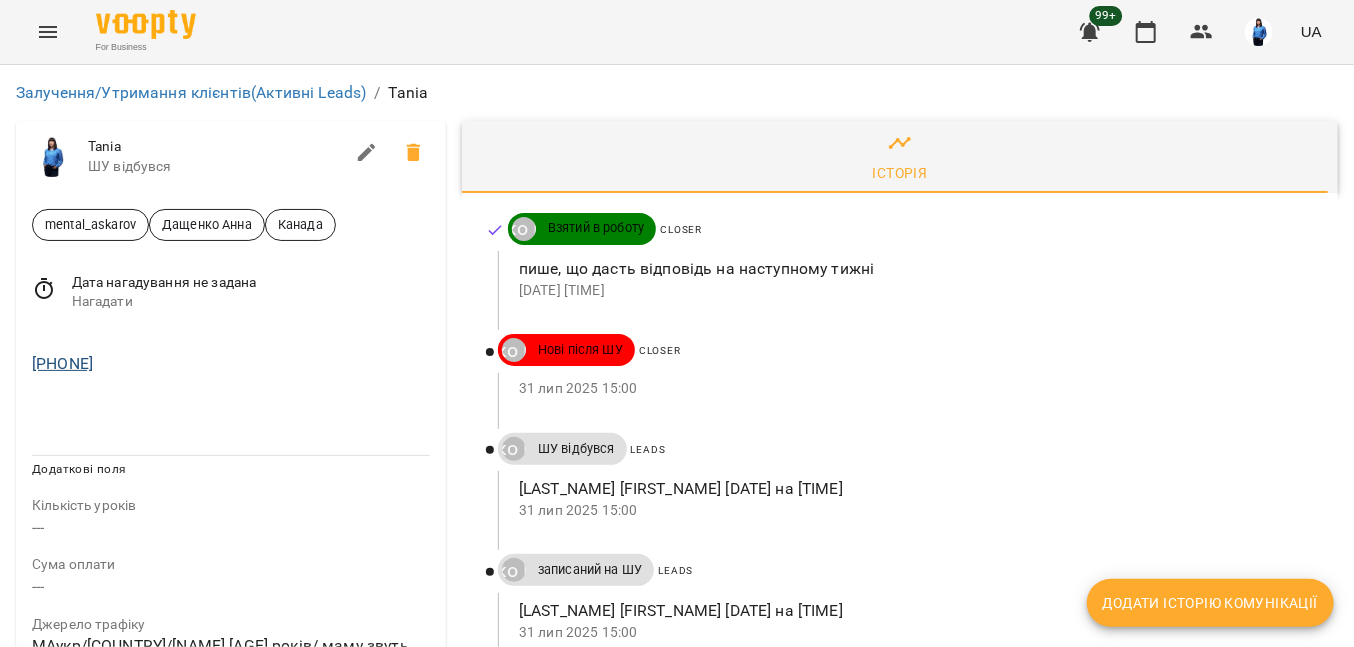 drag, startPoint x: 193, startPoint y: 373, endPoint x: 55, endPoint y: 353, distance: 139.44174 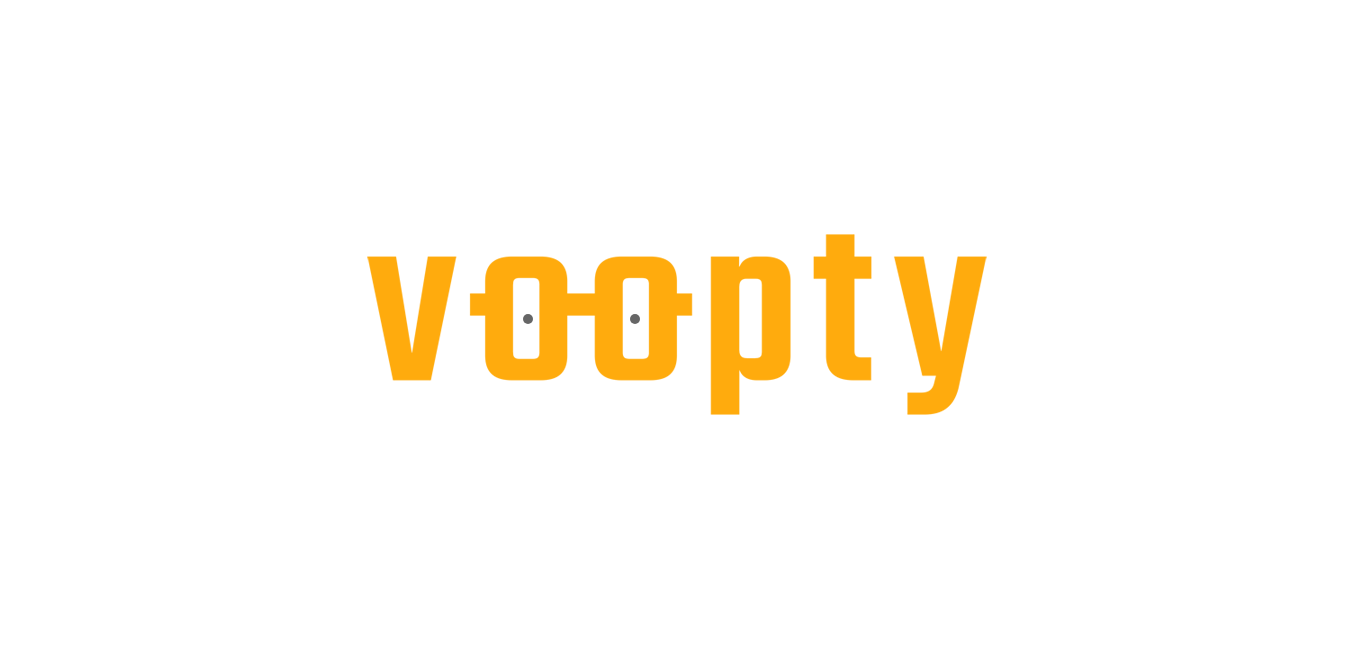 scroll, scrollTop: 0, scrollLeft: 0, axis: both 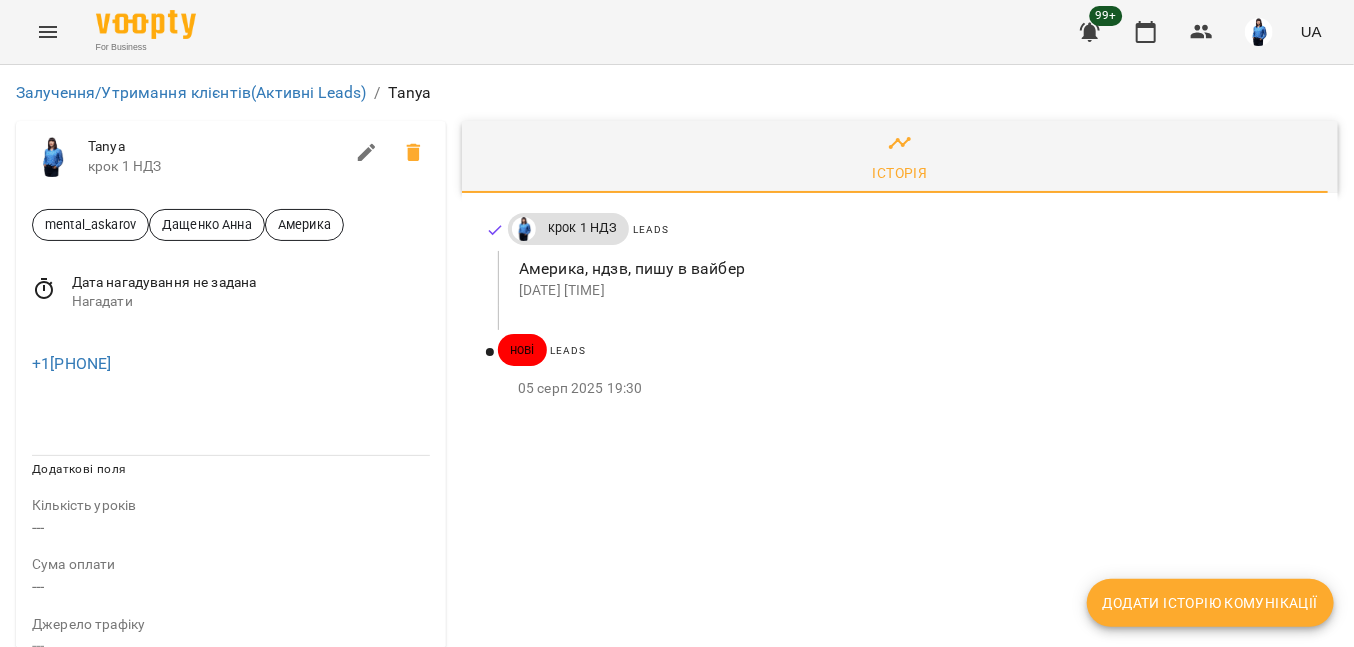 click 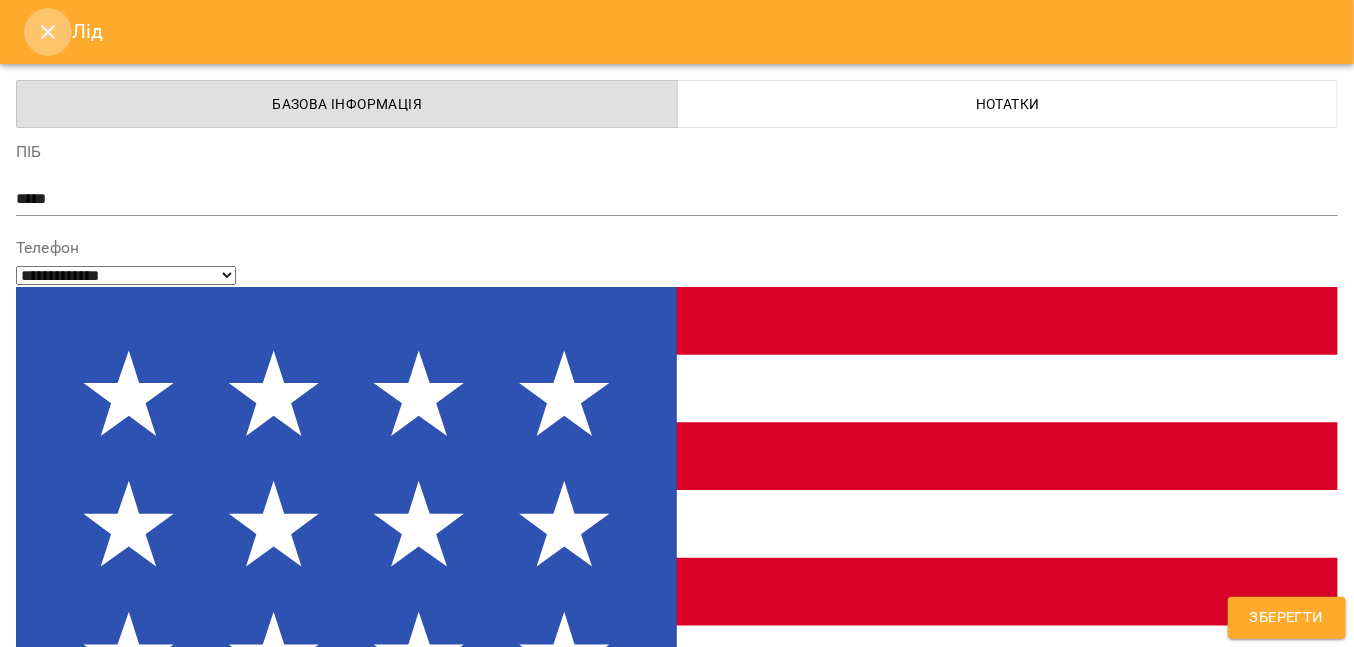 click at bounding box center [48, 32] 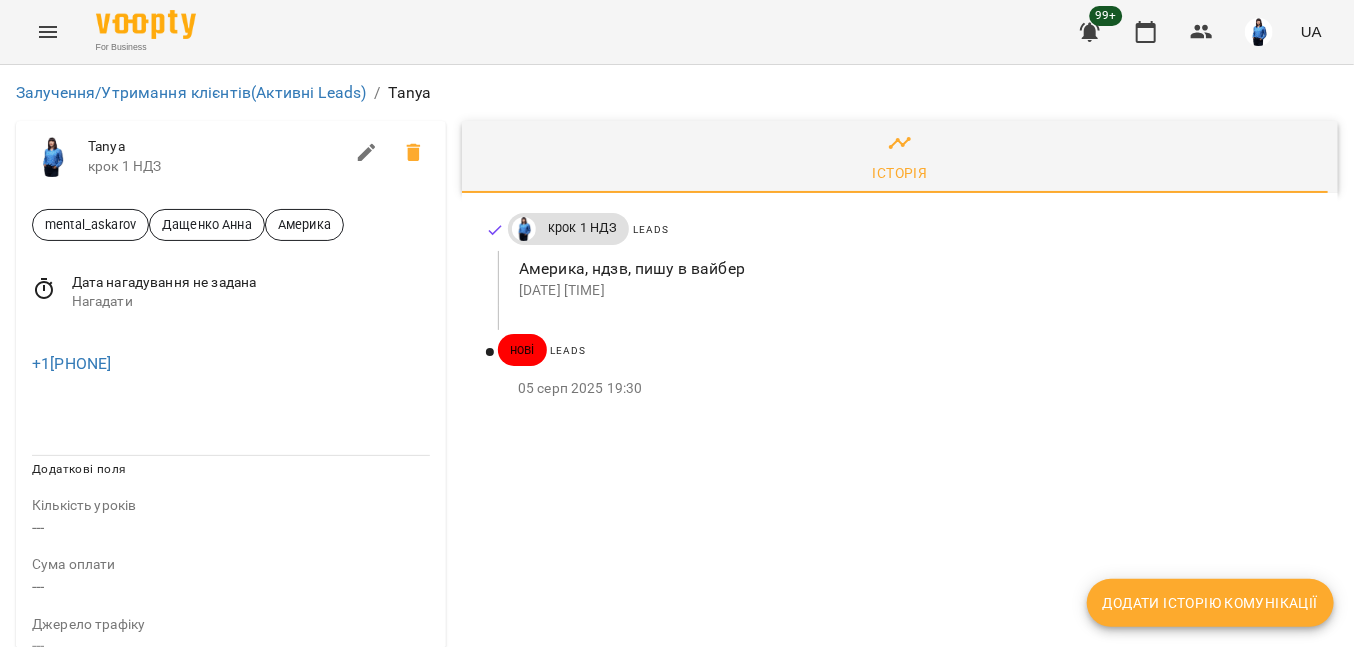 click on "Додати історію комунікації" at bounding box center (1210, 603) 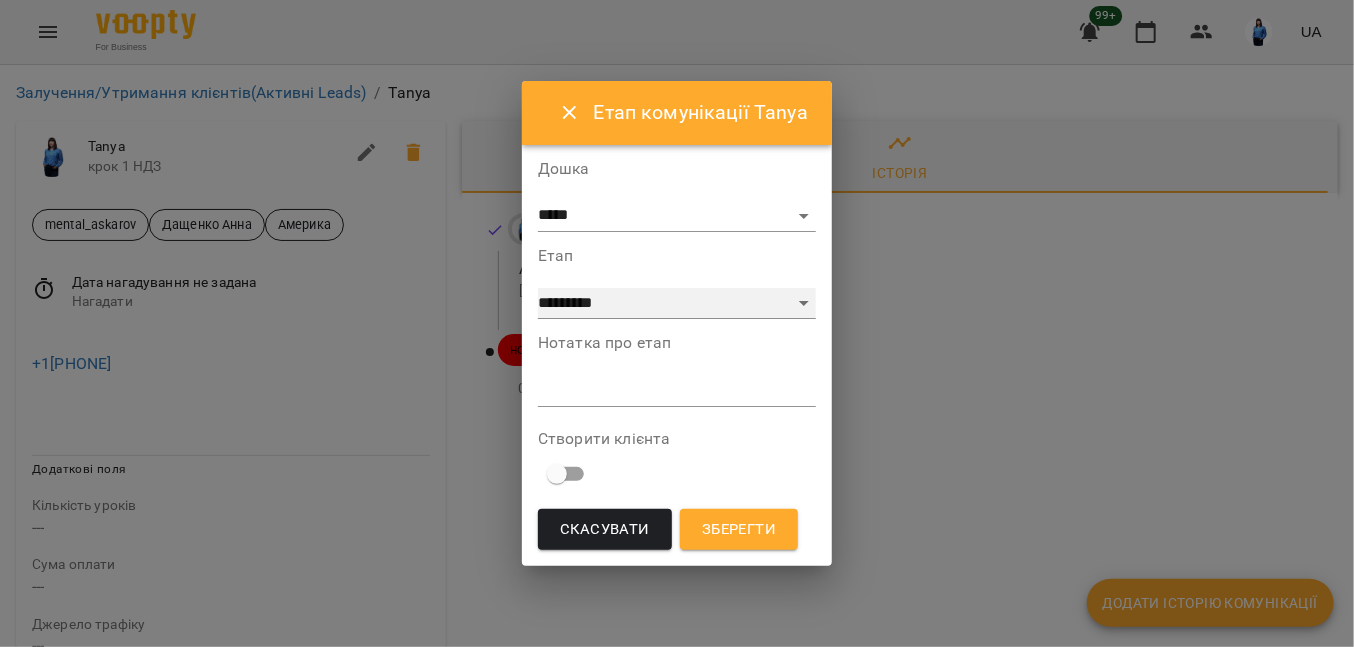 click on "**********" at bounding box center [677, 304] 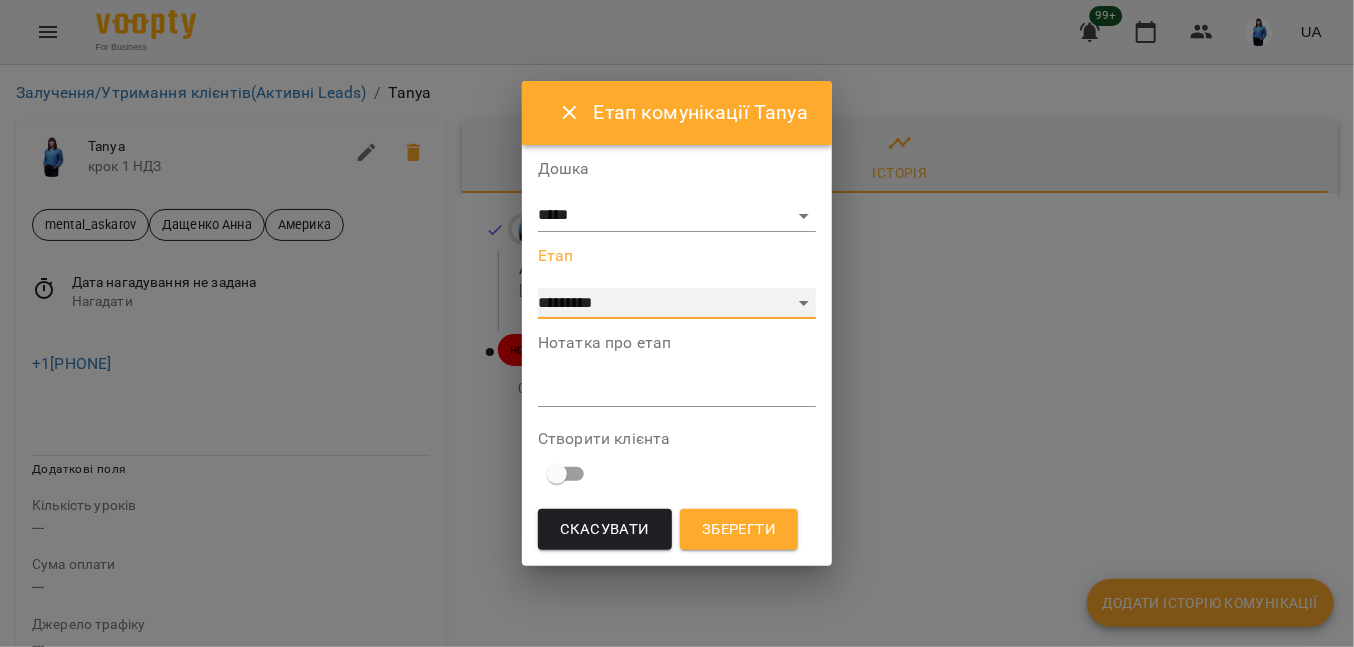 select on "*" 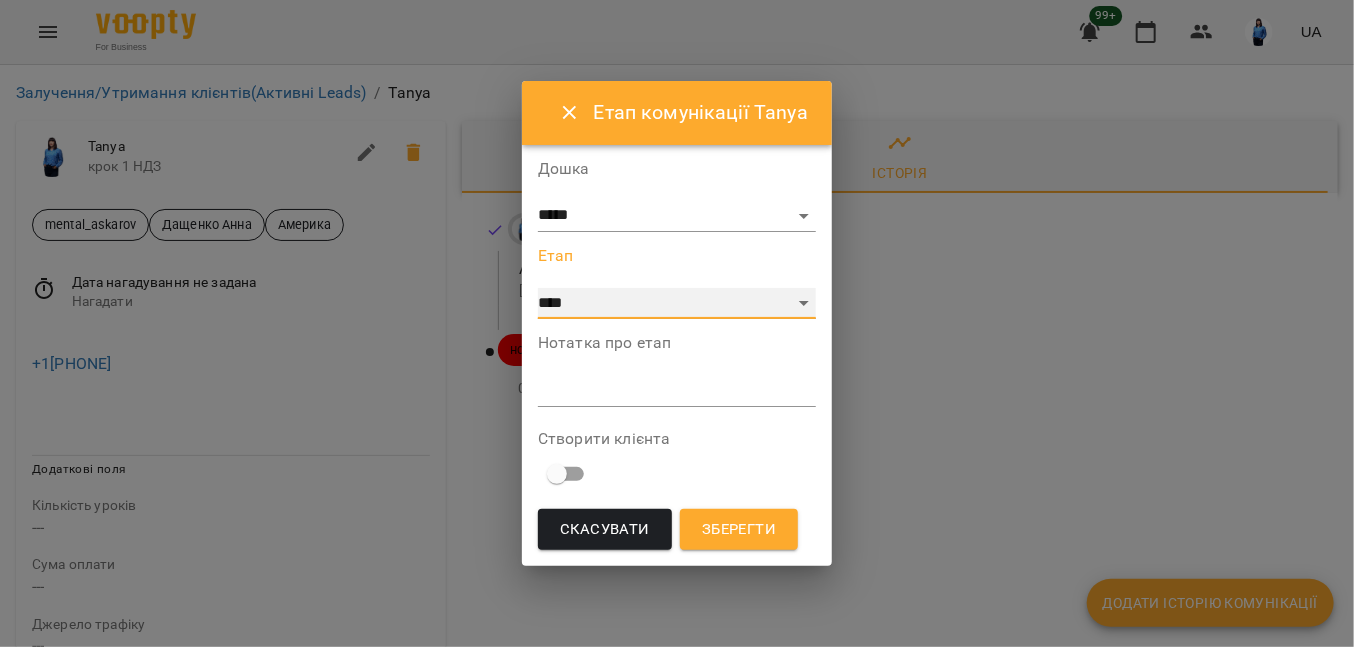 click on "**********" at bounding box center [677, 304] 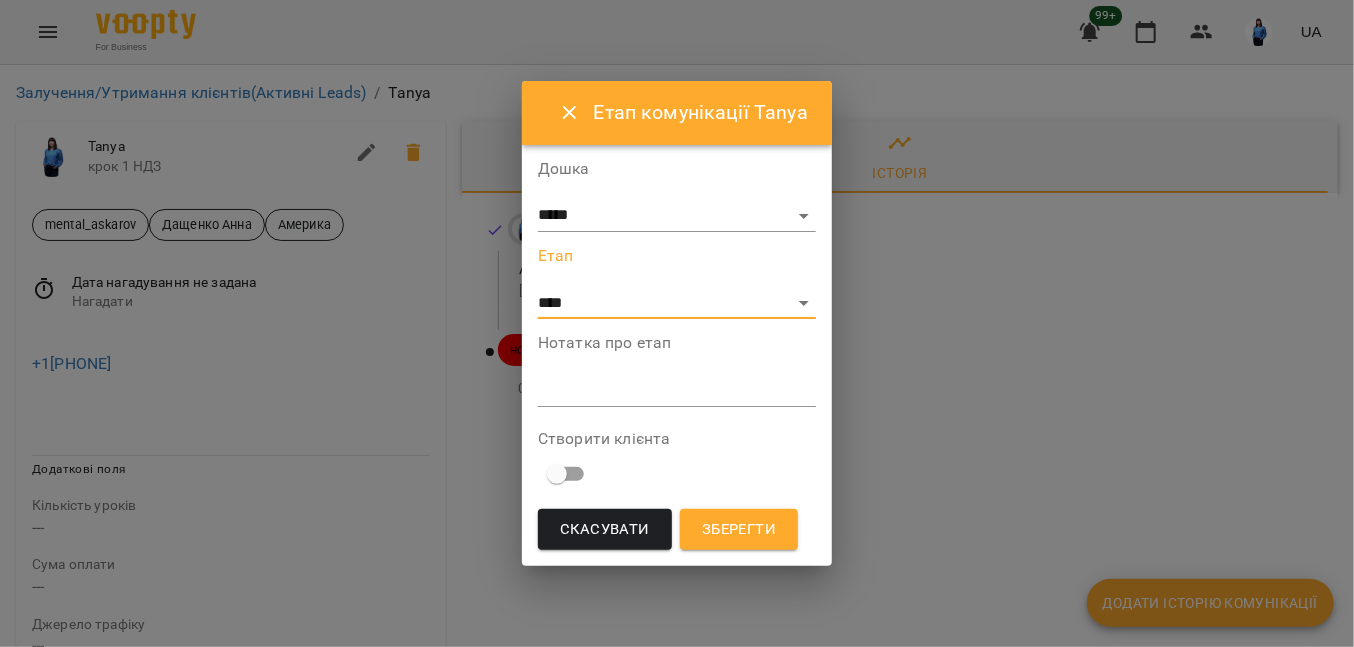 click at bounding box center [677, 390] 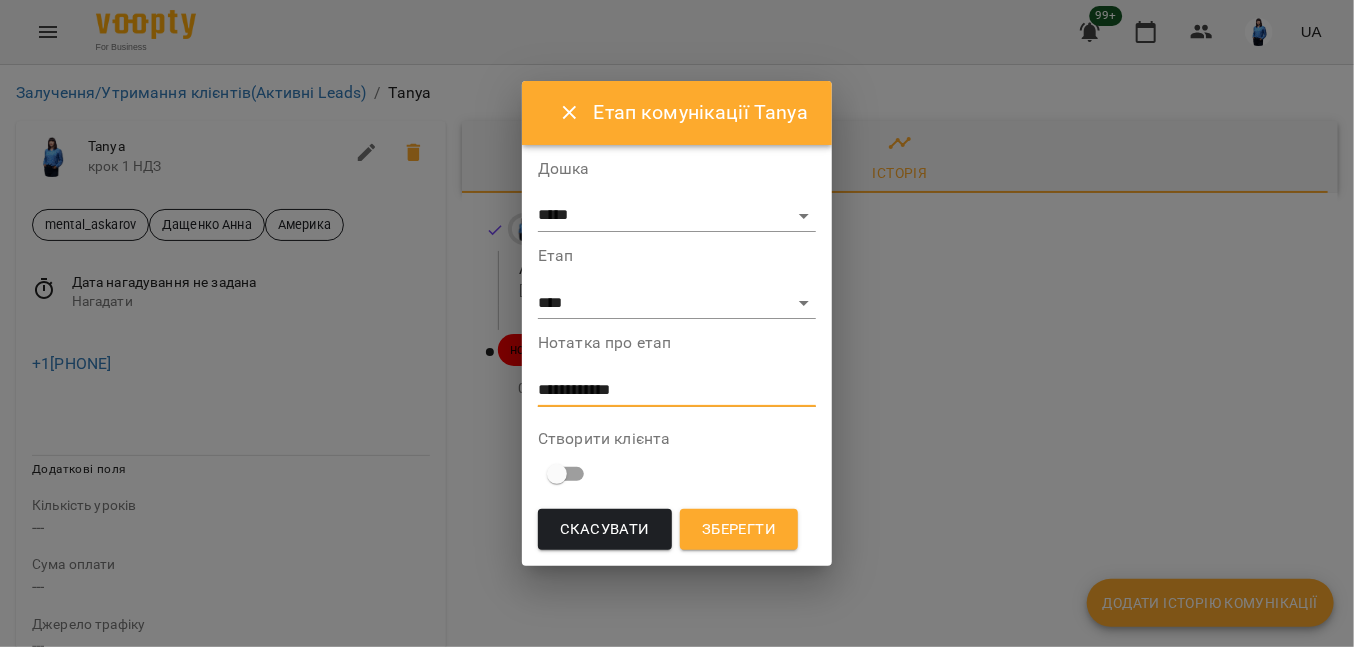 type on "**********" 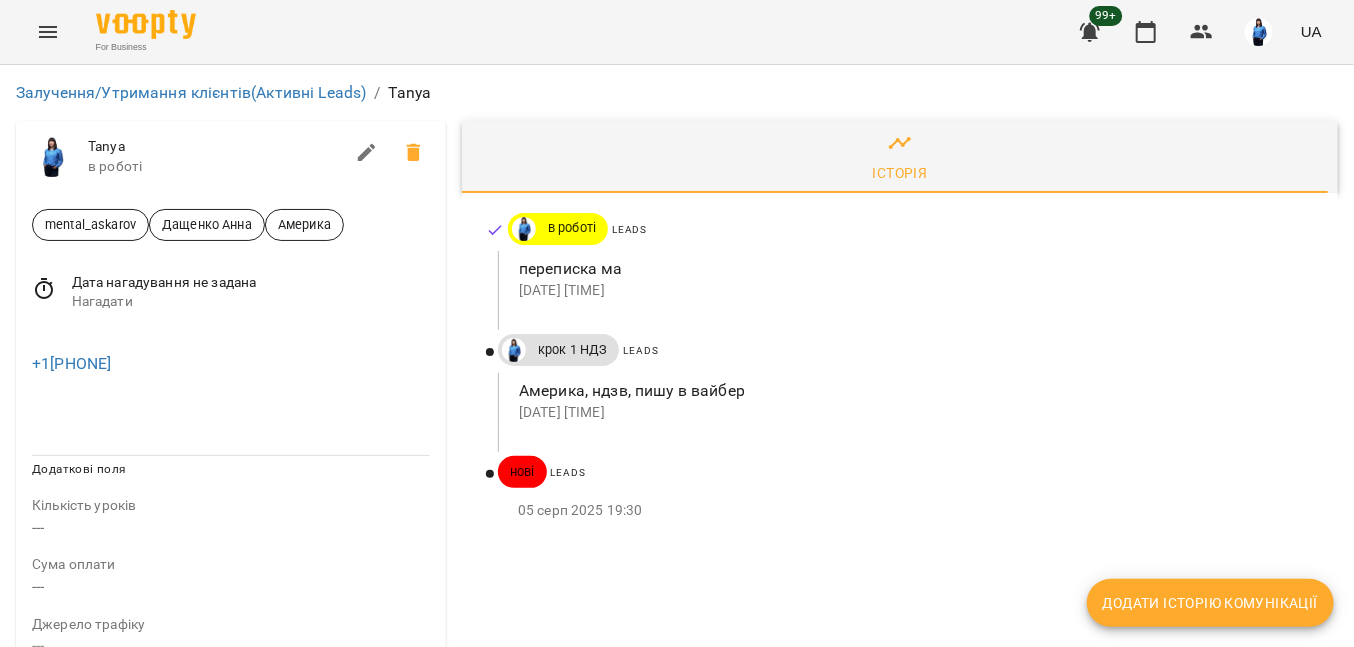click 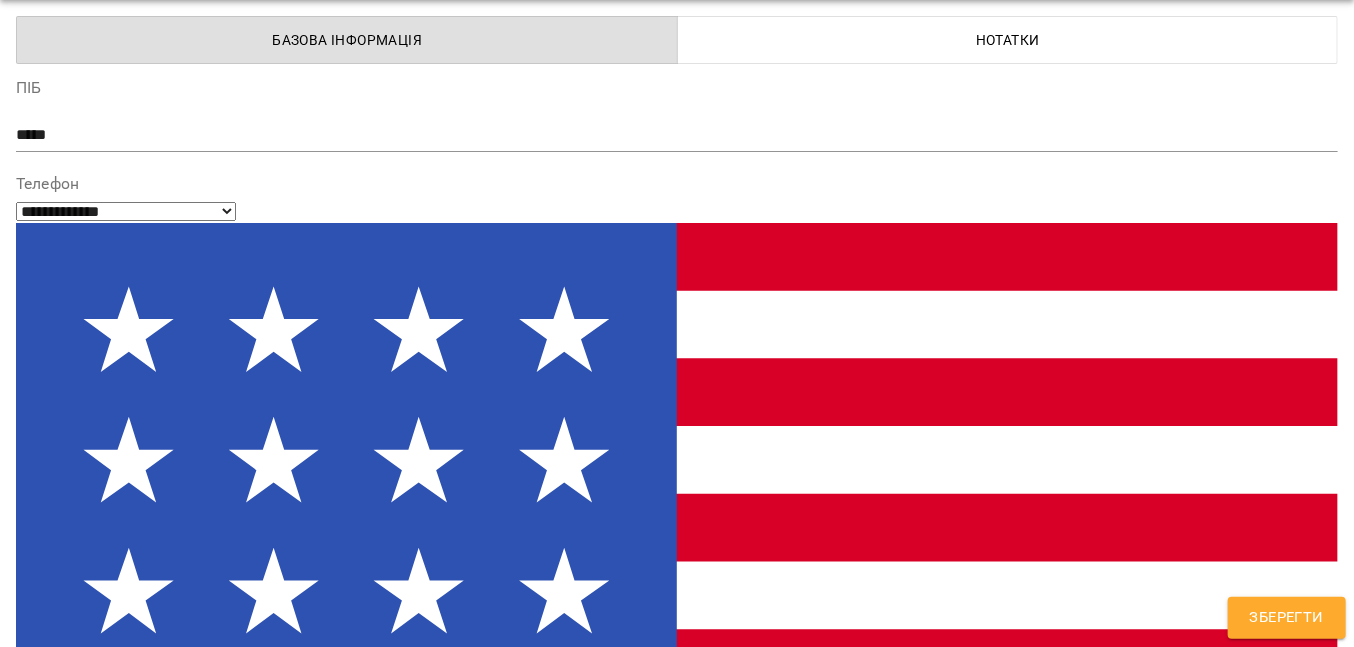 scroll, scrollTop: 100, scrollLeft: 0, axis: vertical 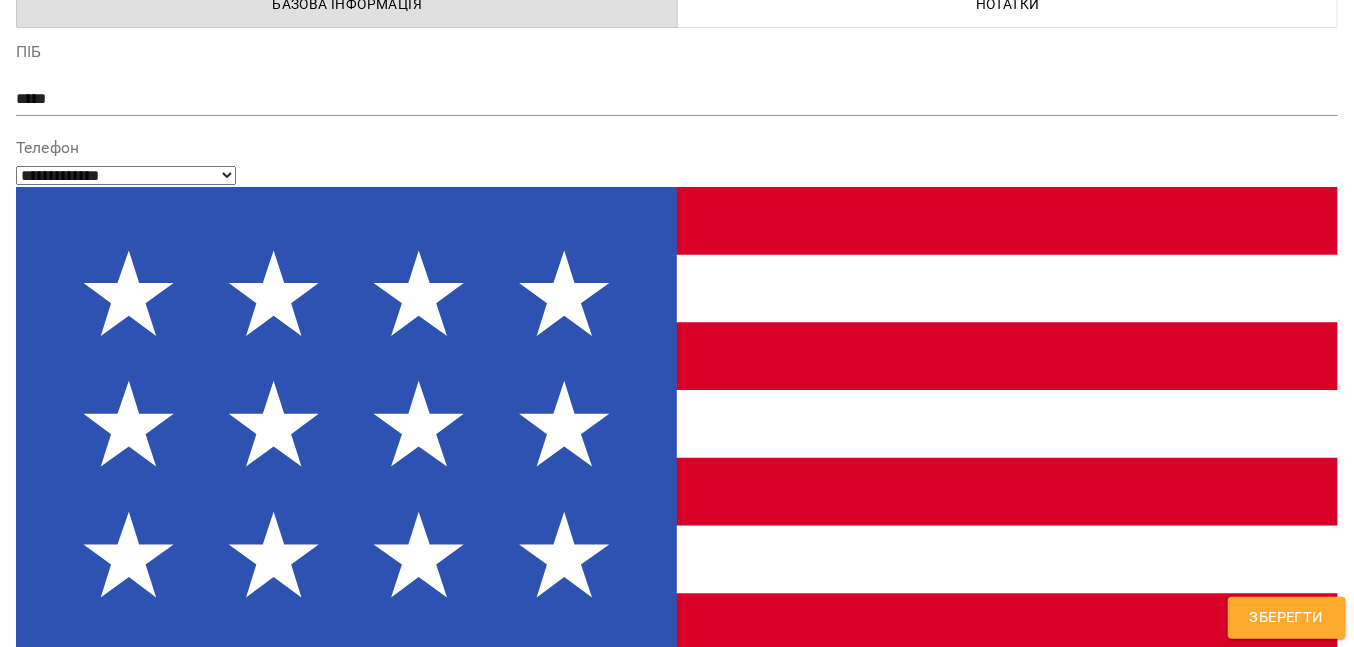 click on "mental_askarov [FIRST_NAME] [LAST_NAME]" at bounding box center (640, 1306) 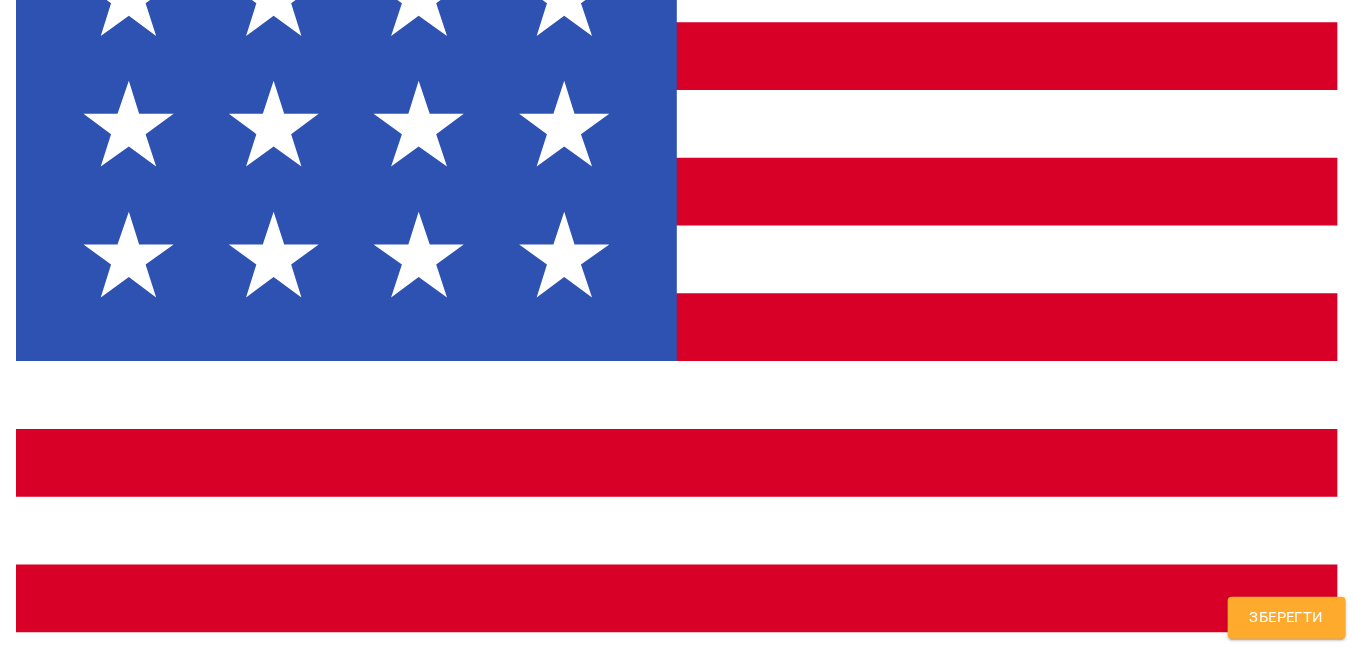 scroll, scrollTop: 184, scrollLeft: 0, axis: vertical 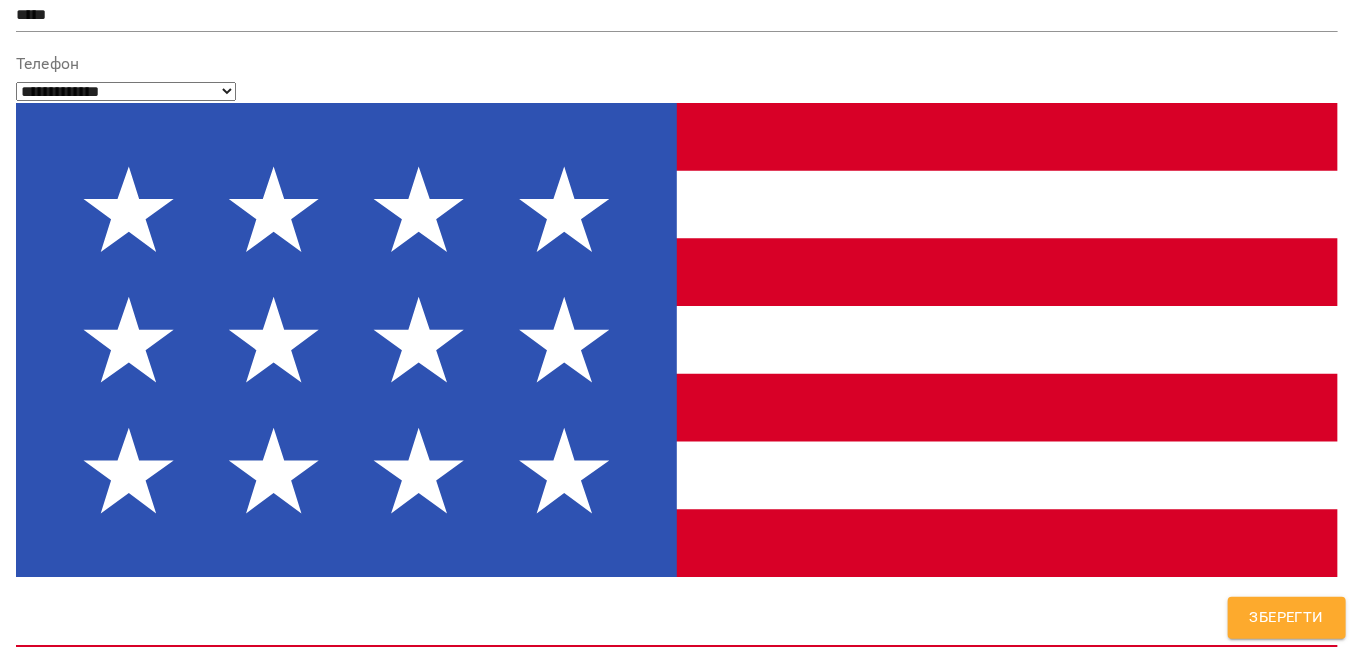 type on "***" 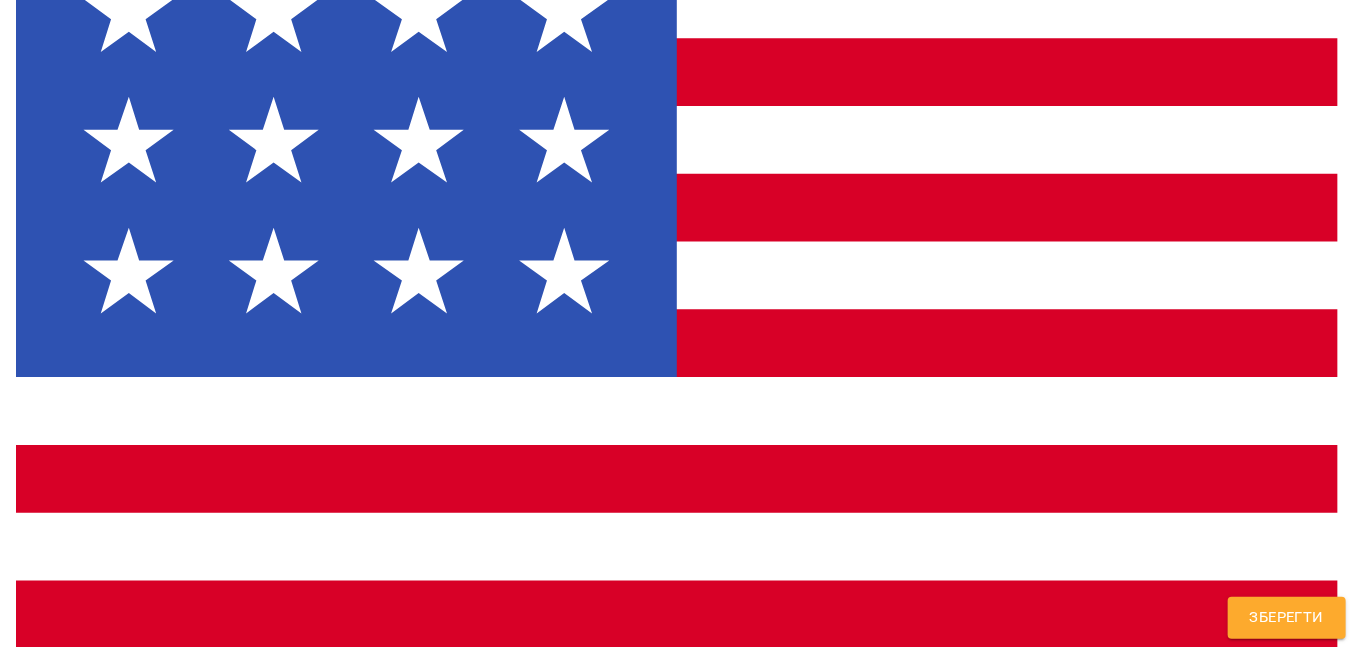 click on "Загальний коментар про ліда *" at bounding box center (677, 1306) 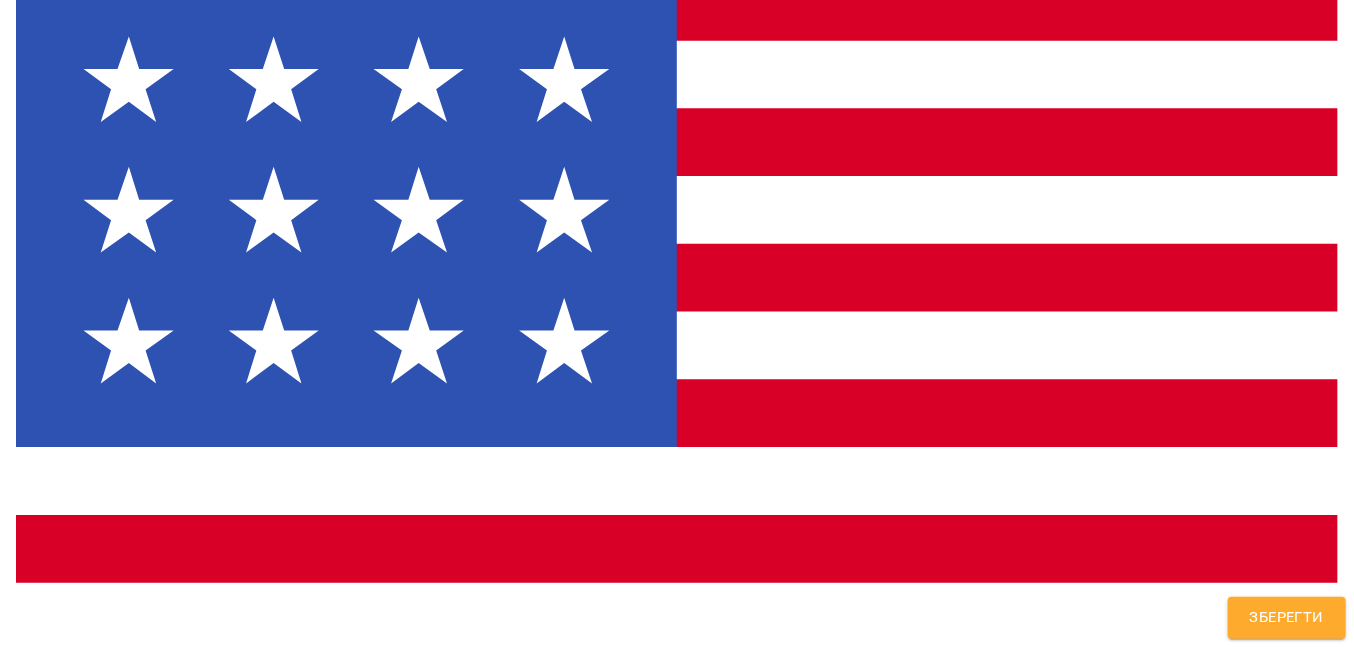 scroll, scrollTop: 284, scrollLeft: 0, axis: vertical 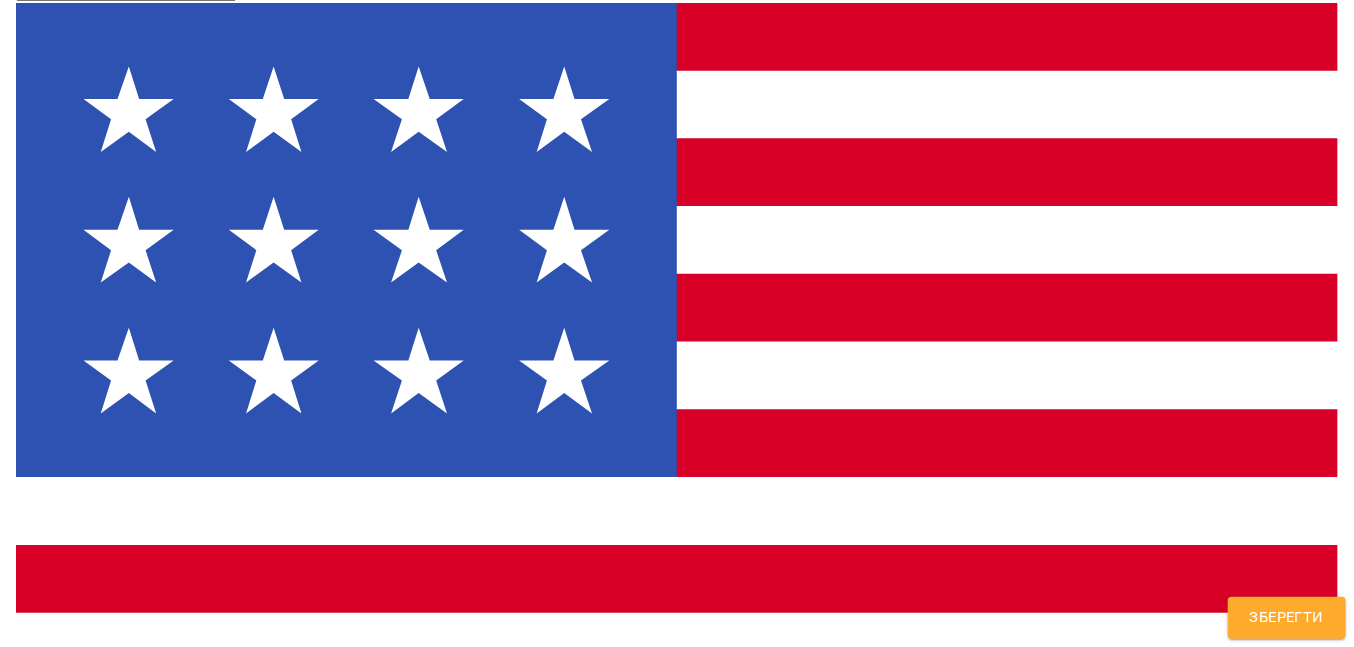 click on "**********" at bounding box center (677, 1326) 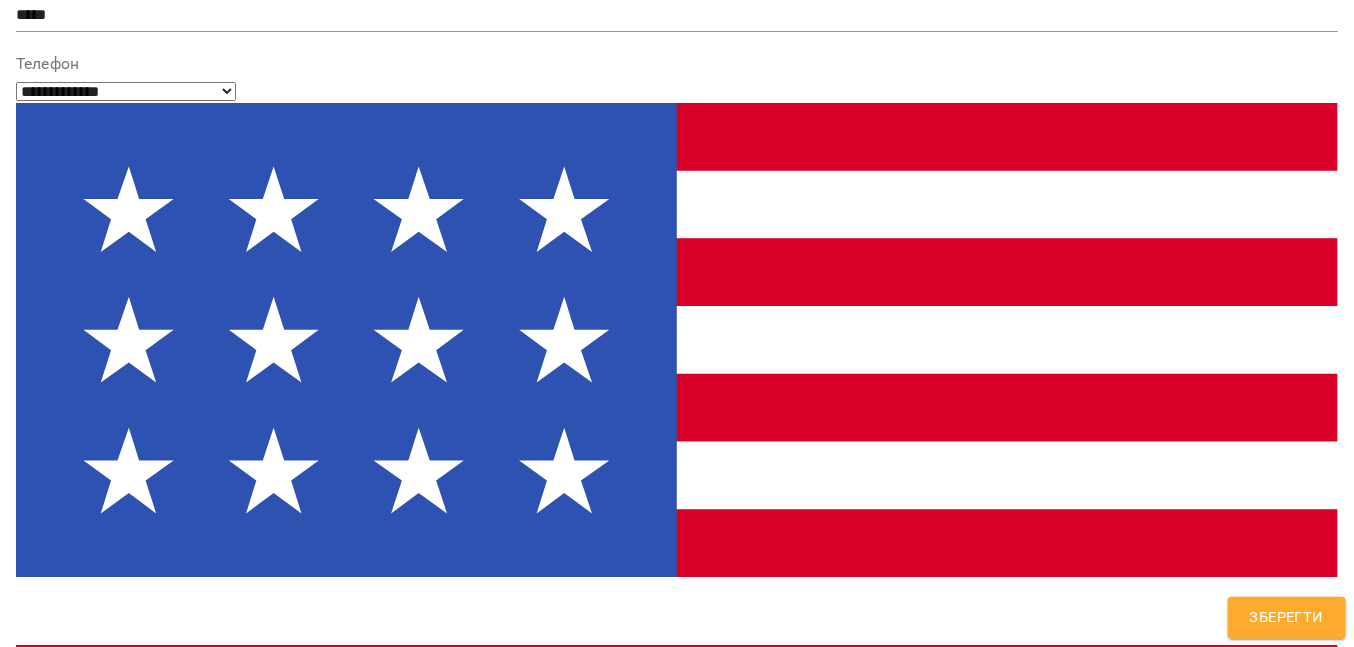 type on "*****" 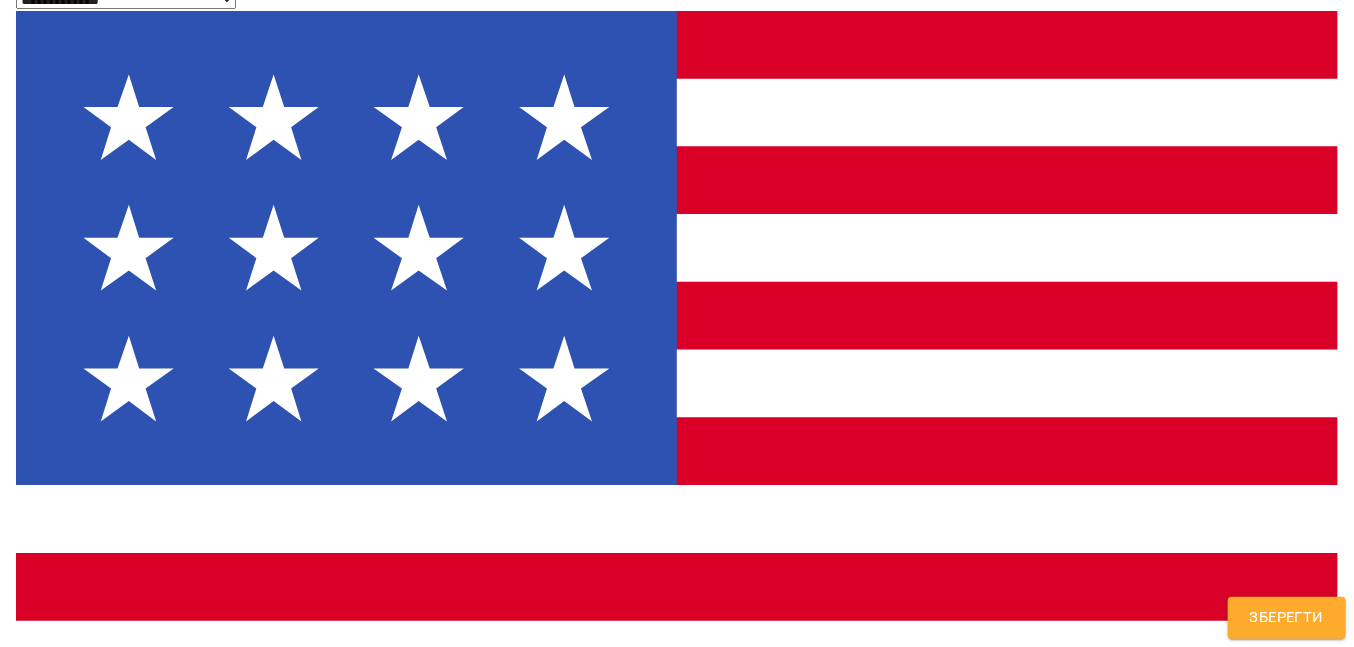 scroll, scrollTop: 484, scrollLeft: 0, axis: vertical 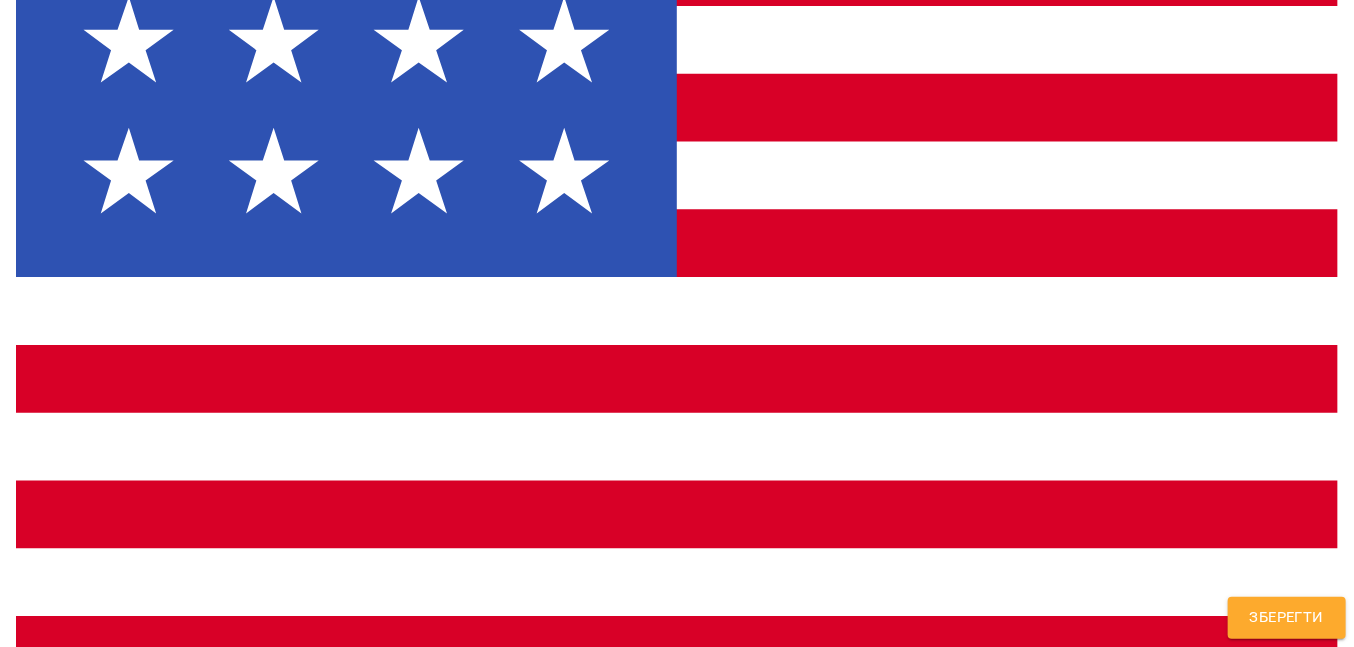 click on "**********" at bounding box center (669, 1236) 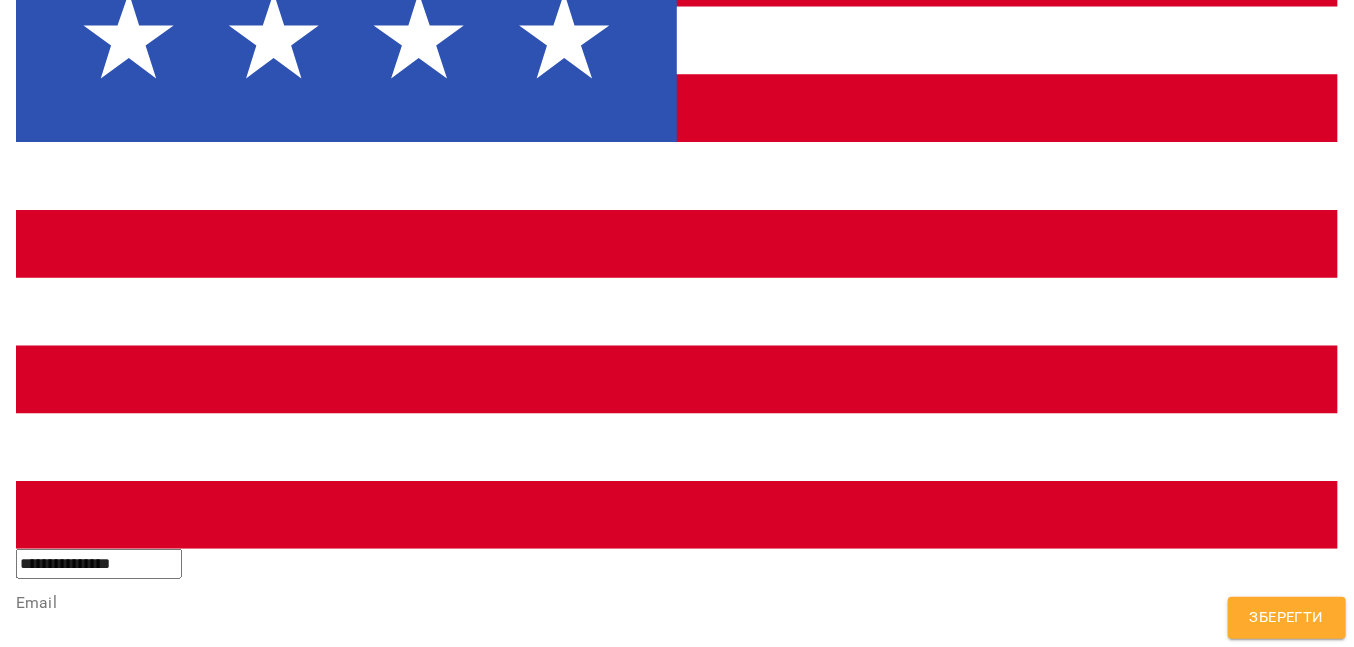 scroll, scrollTop: 584, scrollLeft: 0, axis: vertical 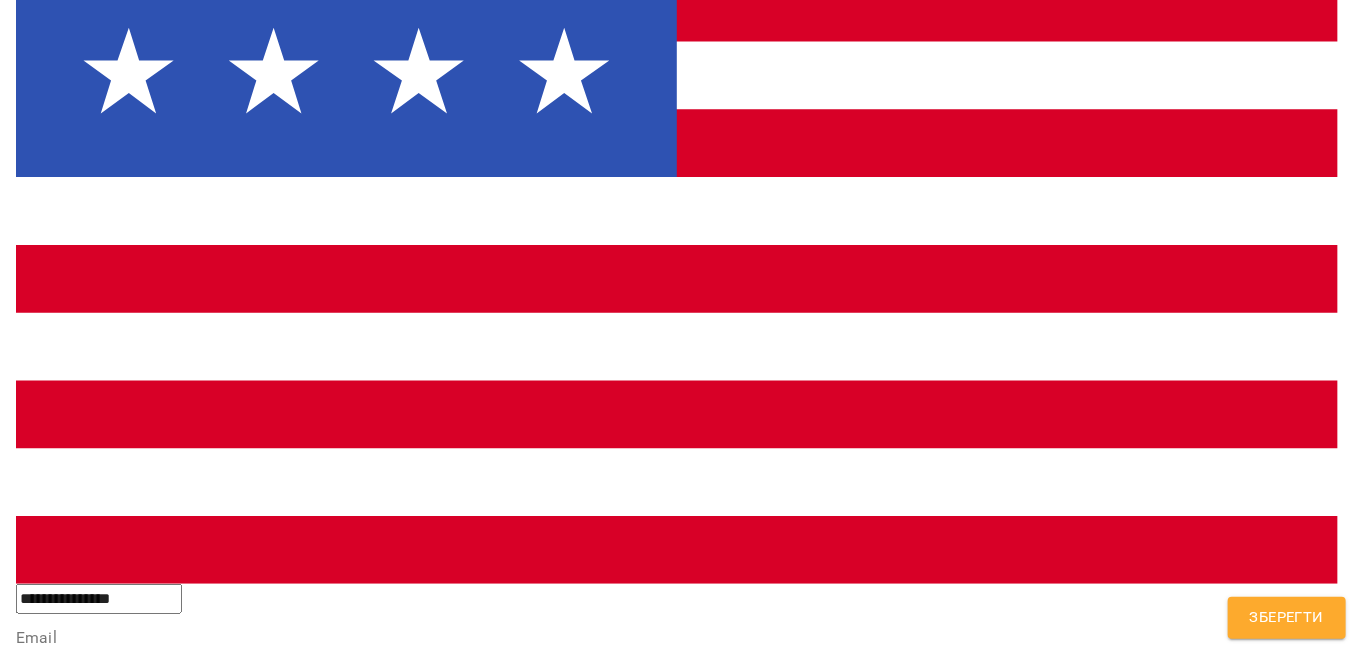 click on "**********" at bounding box center [669, 1136] 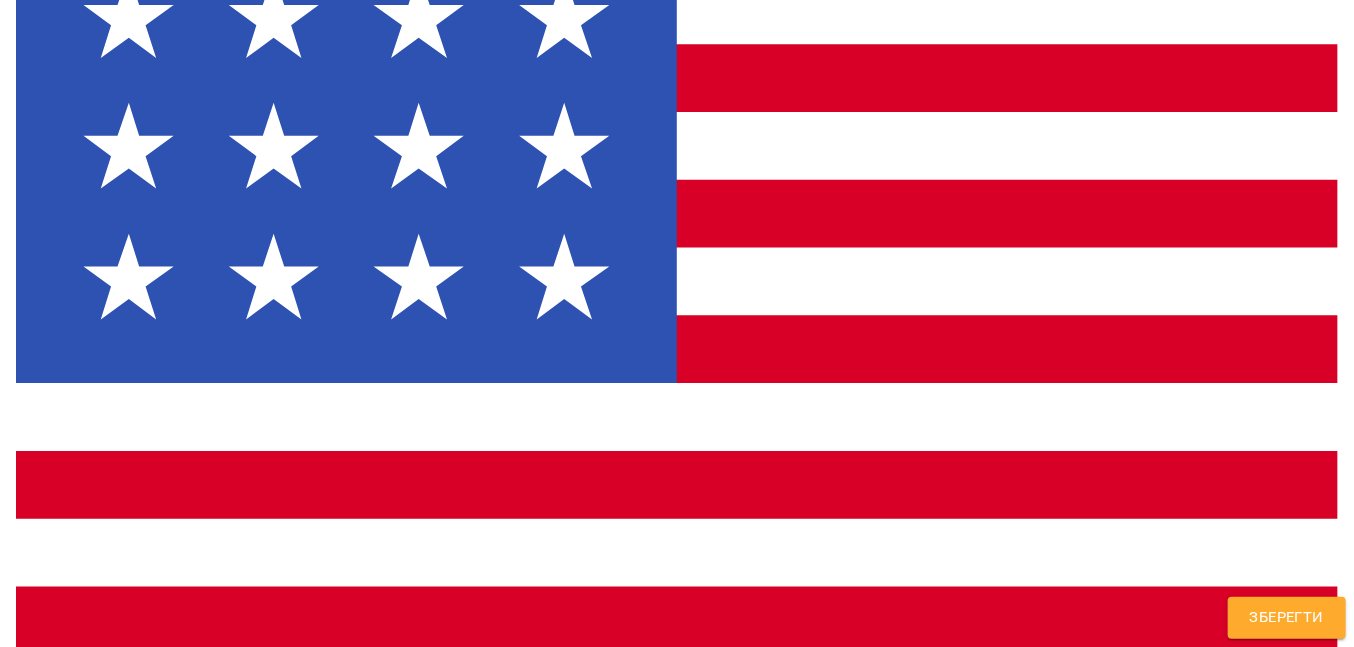 scroll, scrollTop: 484, scrollLeft: 0, axis: vertical 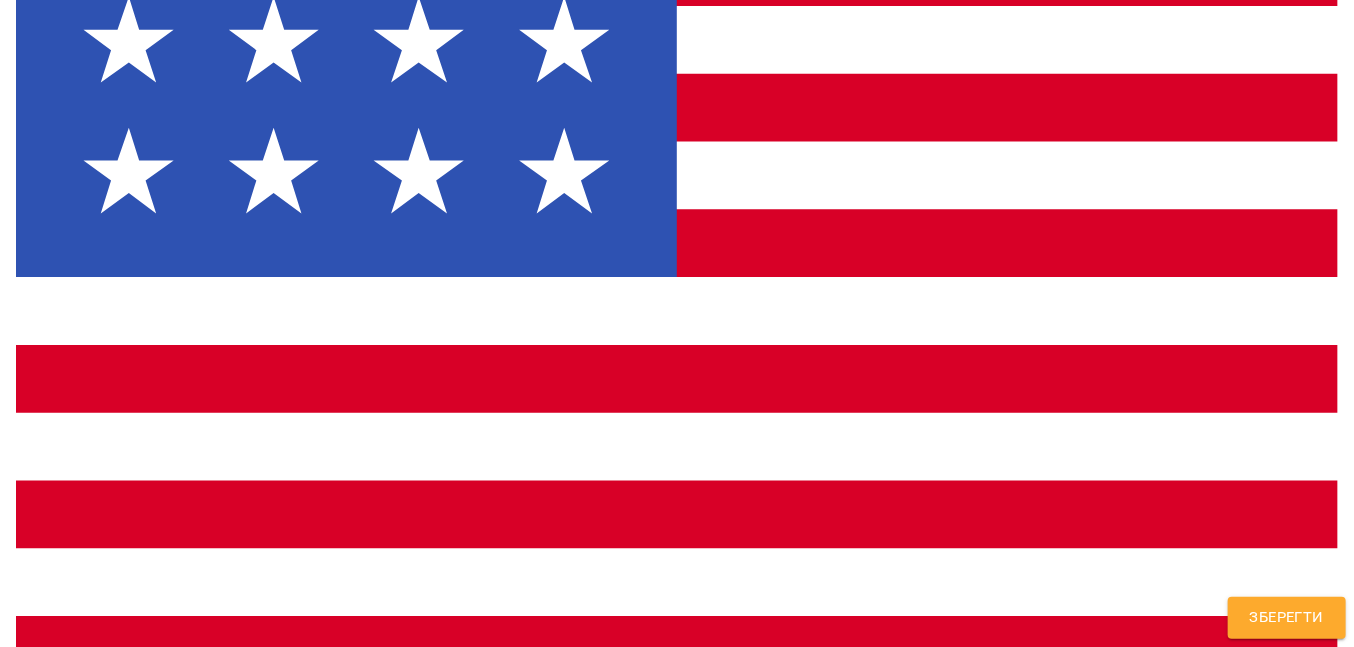 click on "**********" at bounding box center [669, 1236] 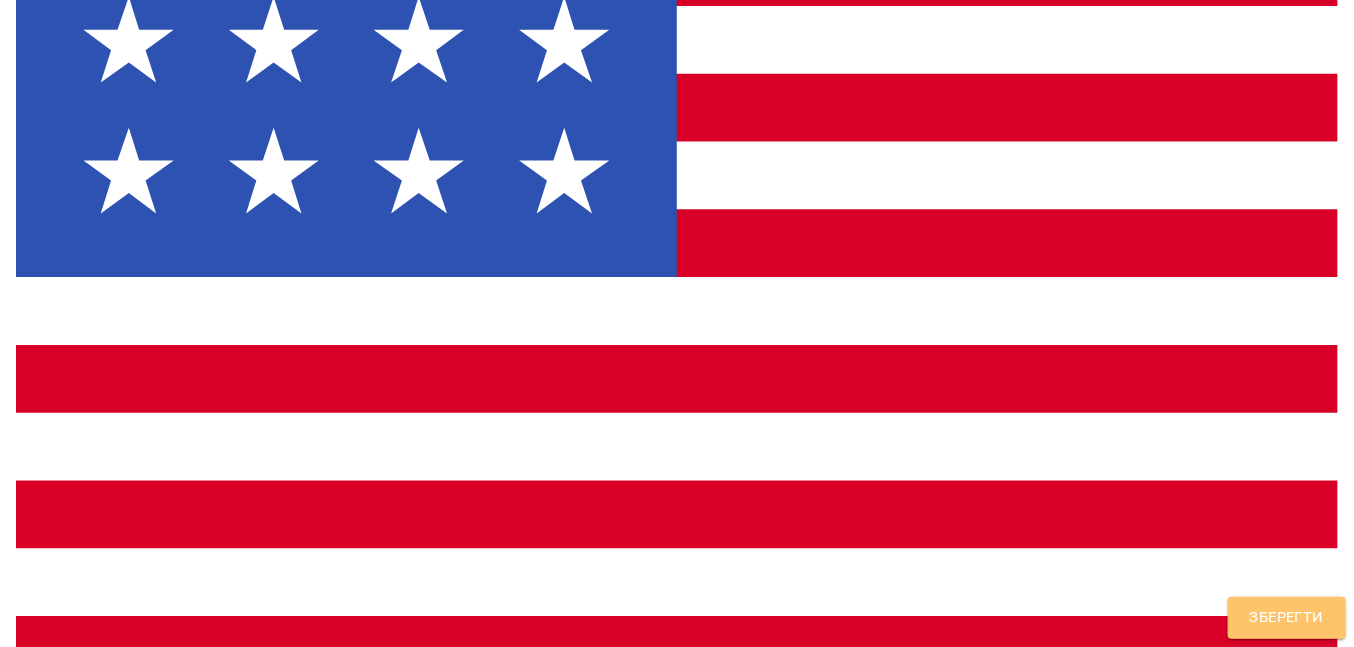 click on "Зберегти" at bounding box center (1287, 618) 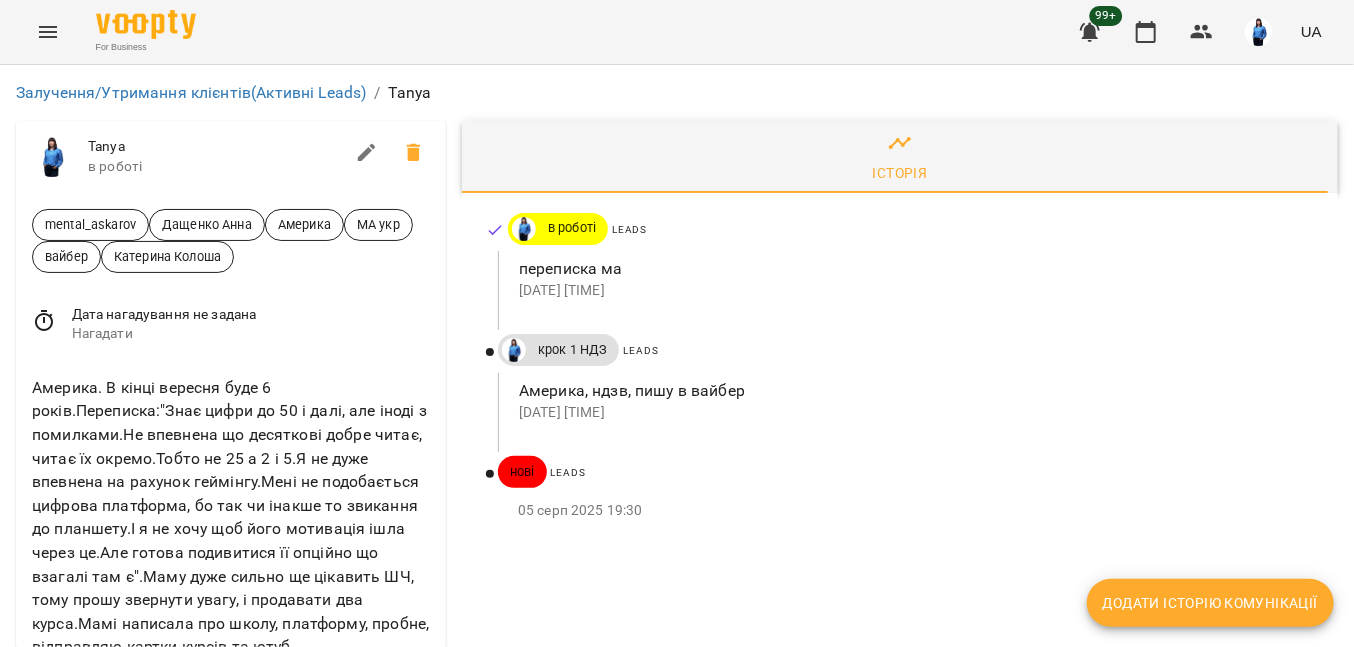 click on "Додати історію комунікації" at bounding box center [1210, 603] 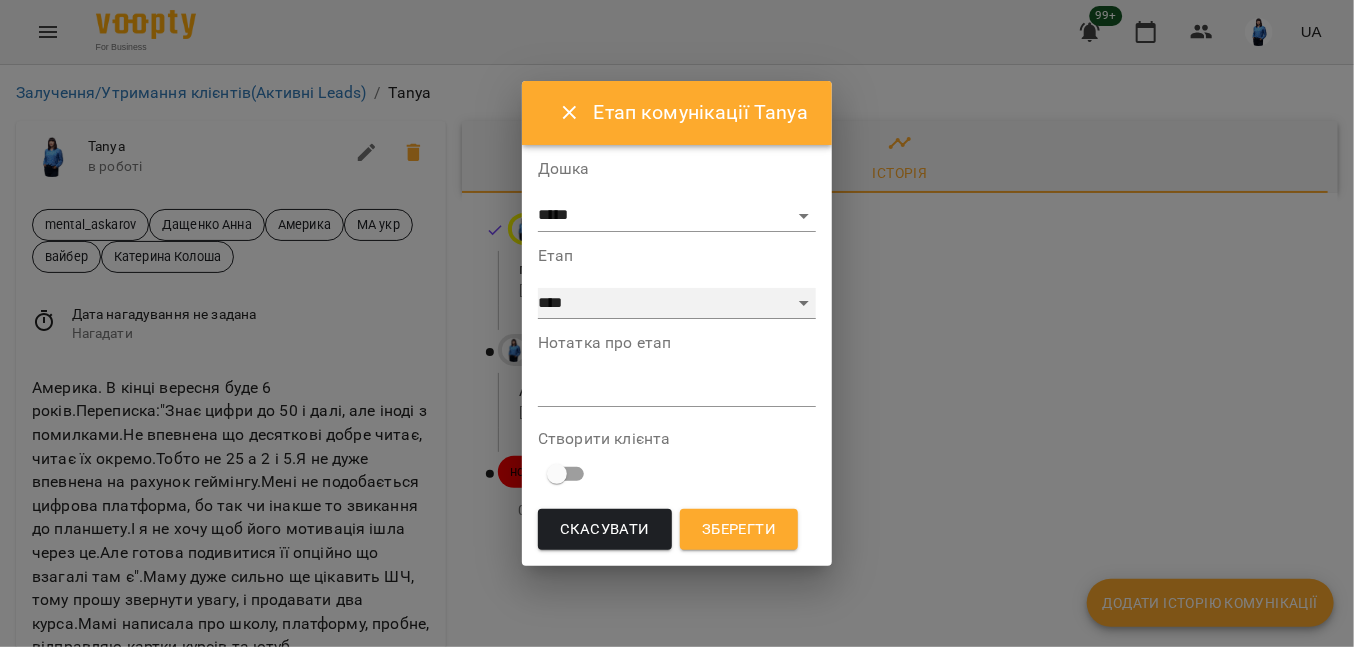click on "**********" at bounding box center (677, 304) 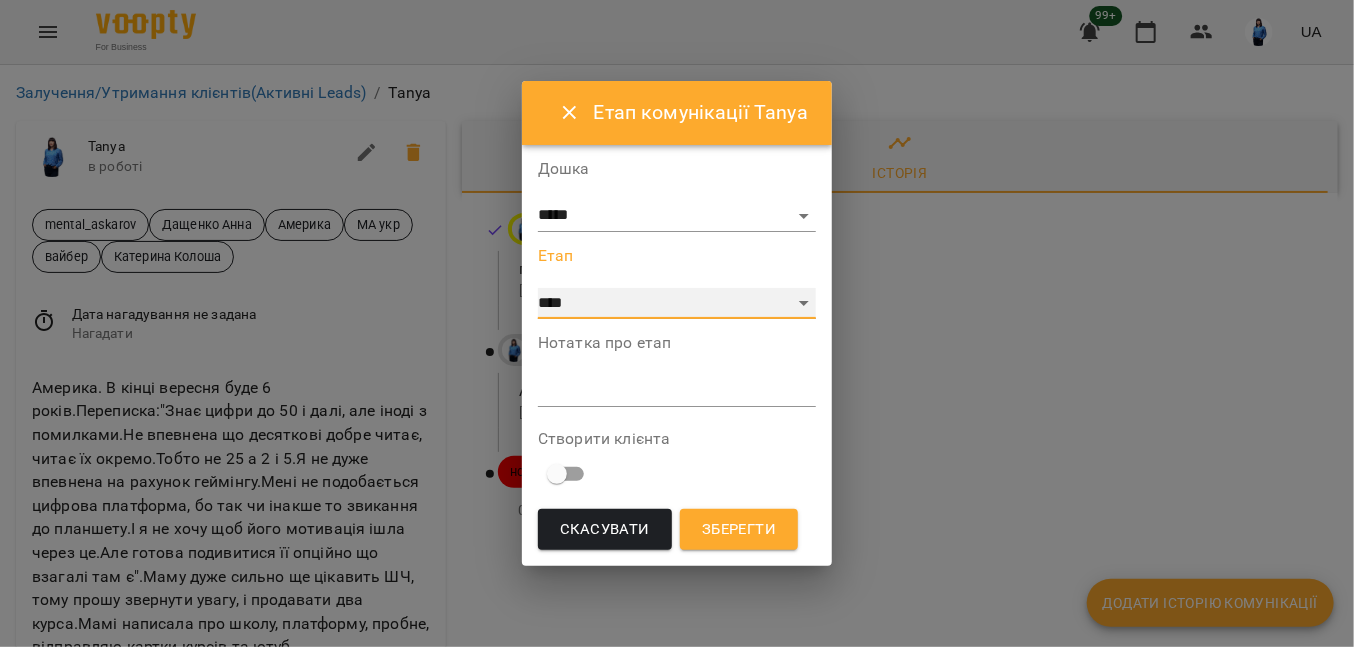 select on "*" 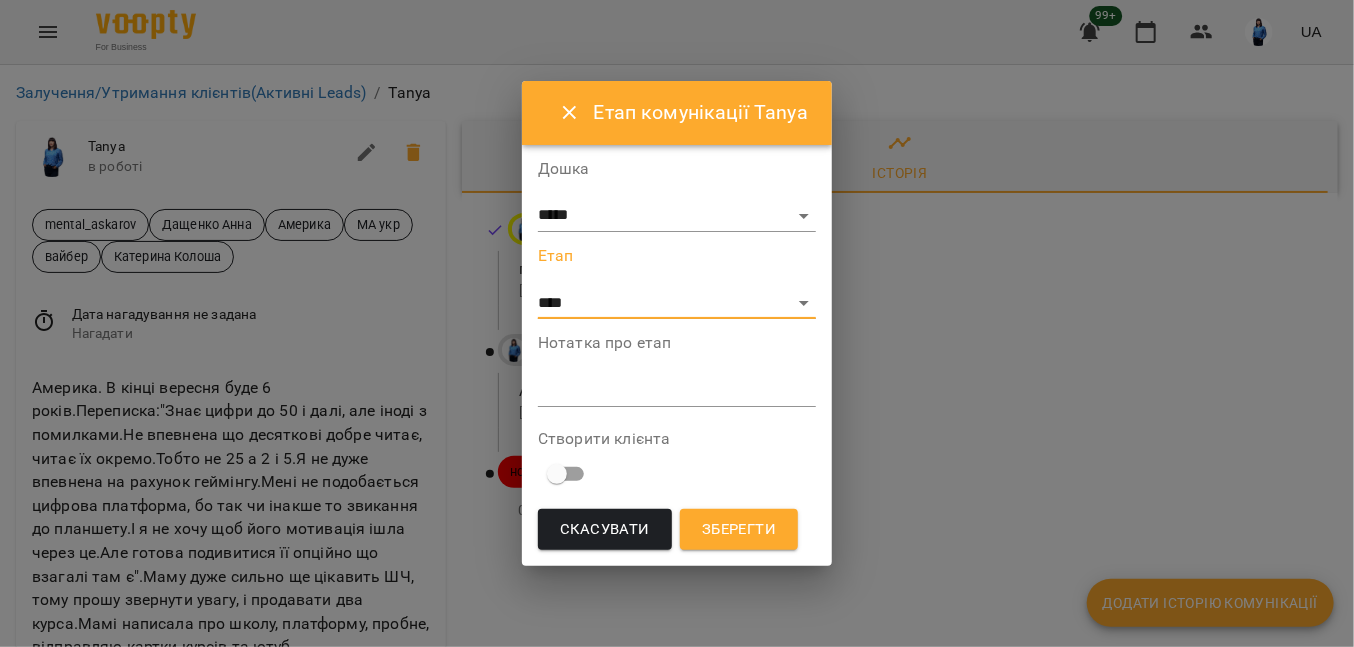 drag, startPoint x: 558, startPoint y: 383, endPoint x: 536, endPoint y: 391, distance: 23.409399 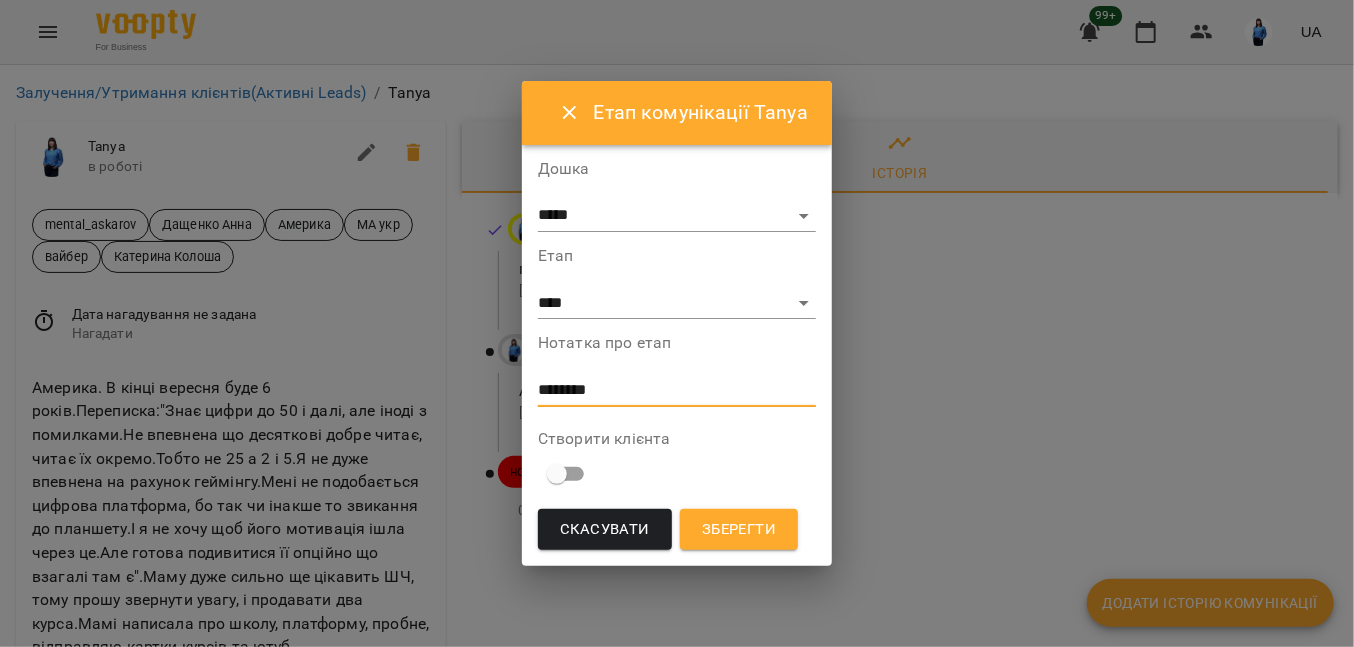 type on "********" 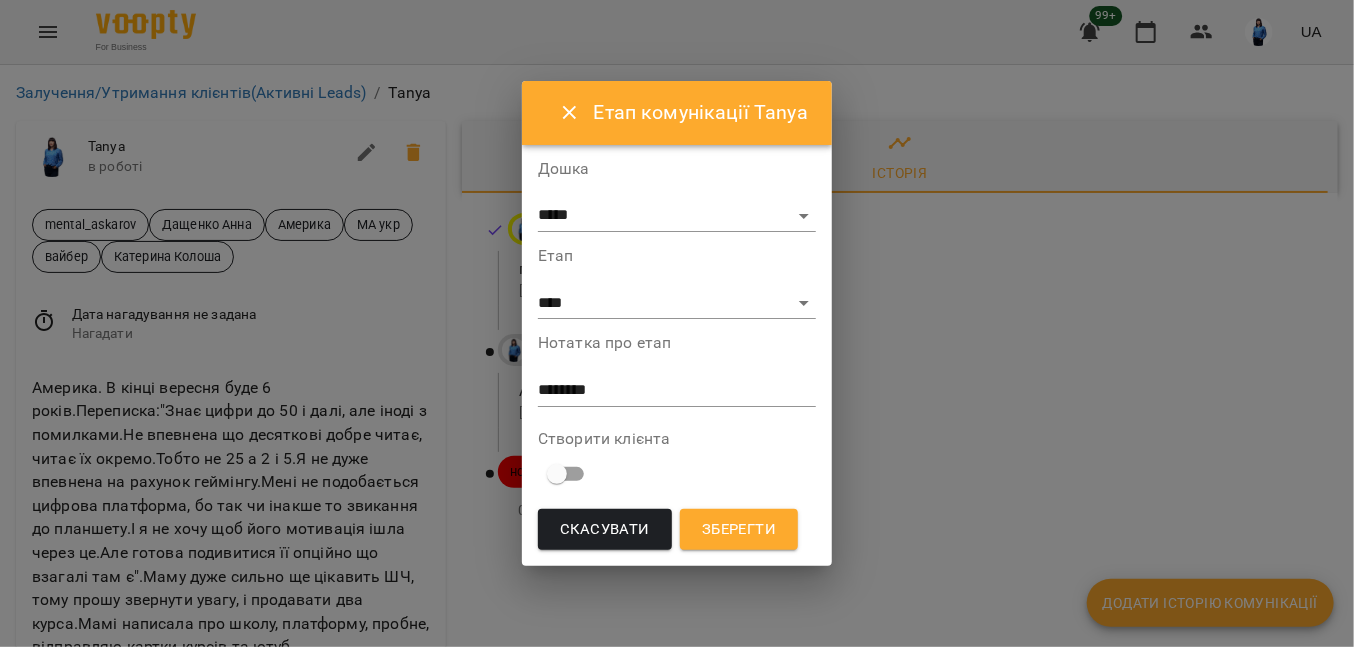 drag, startPoint x: 630, startPoint y: 378, endPoint x: 528, endPoint y: 379, distance: 102.0049 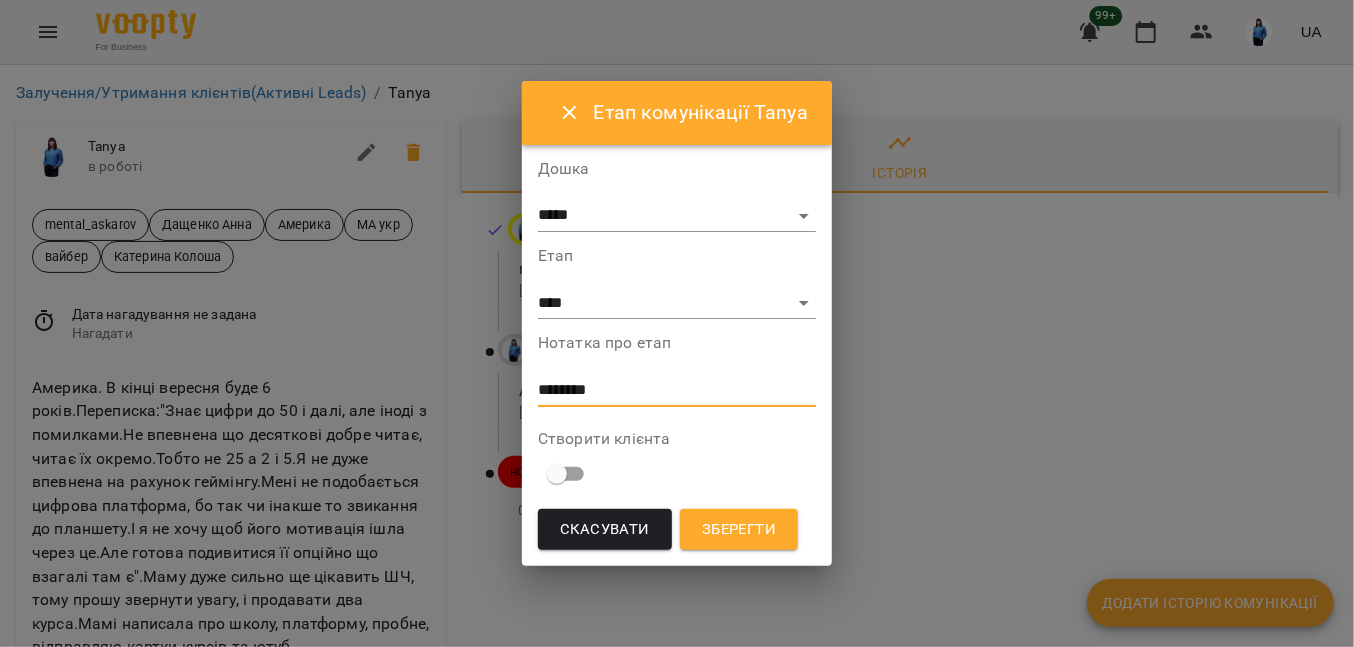 drag, startPoint x: 616, startPoint y: 393, endPoint x: 563, endPoint y: 387, distance: 53.338543 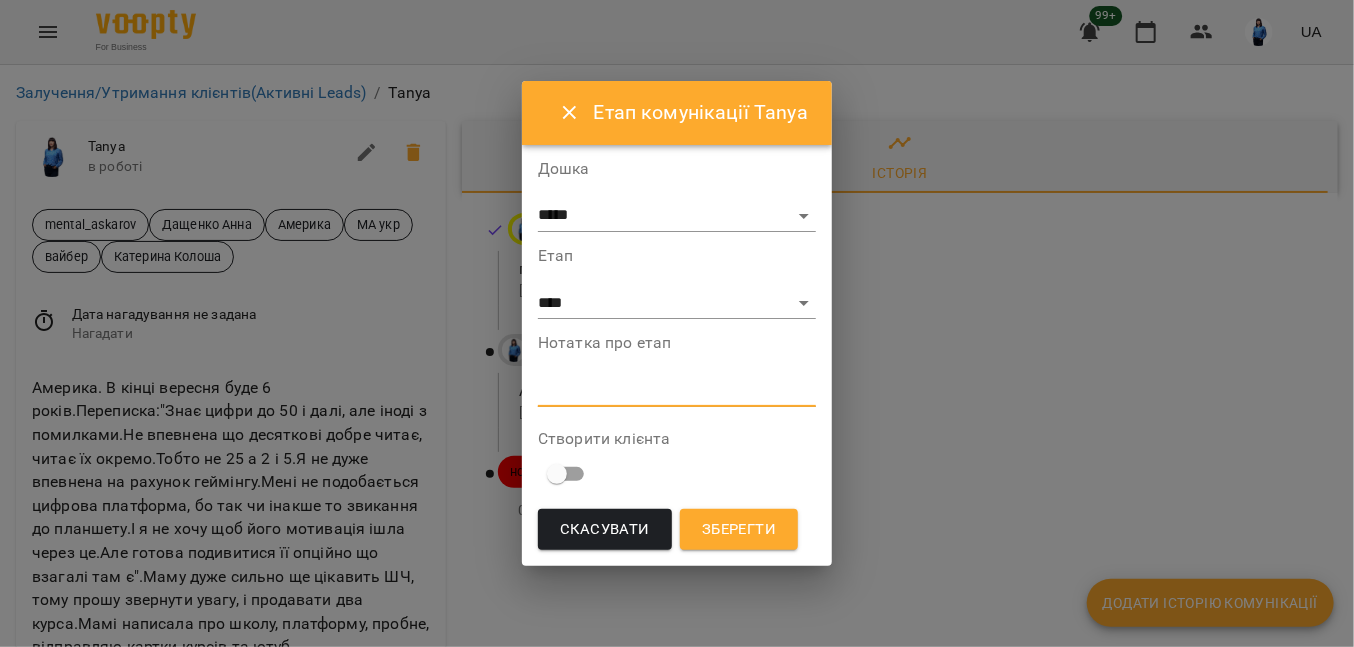 type 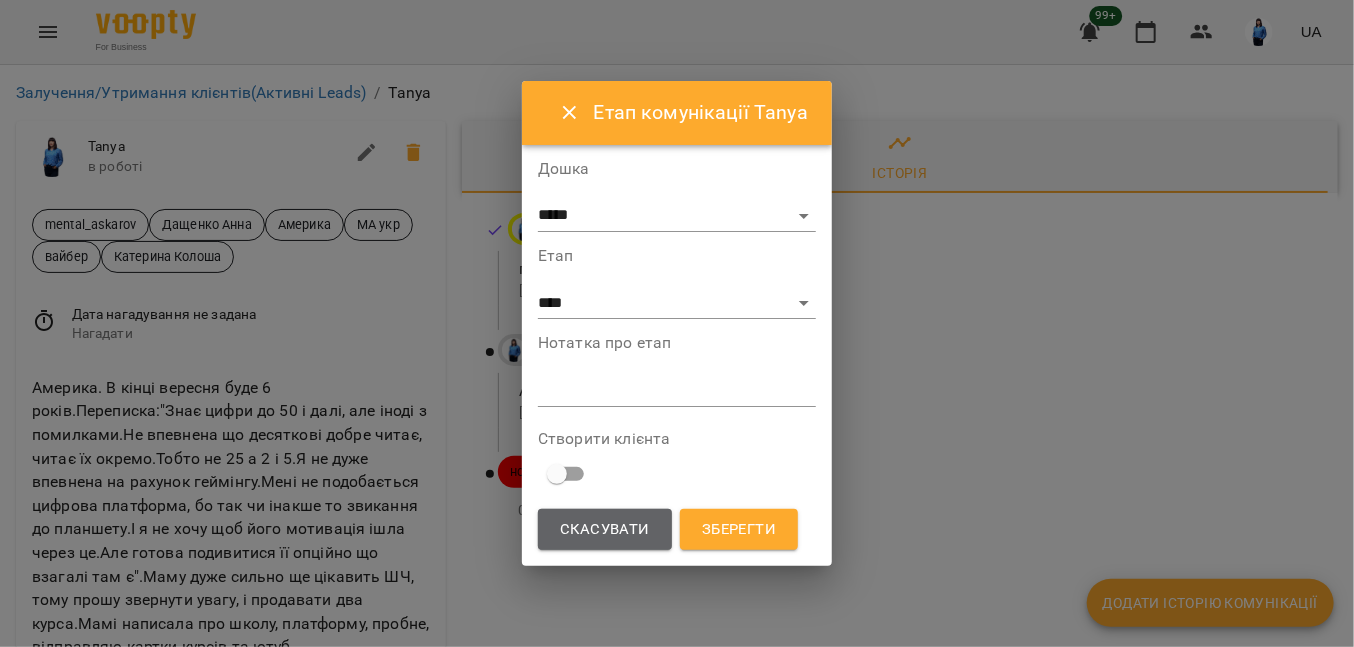 click on "Скасувати" at bounding box center (605, 530) 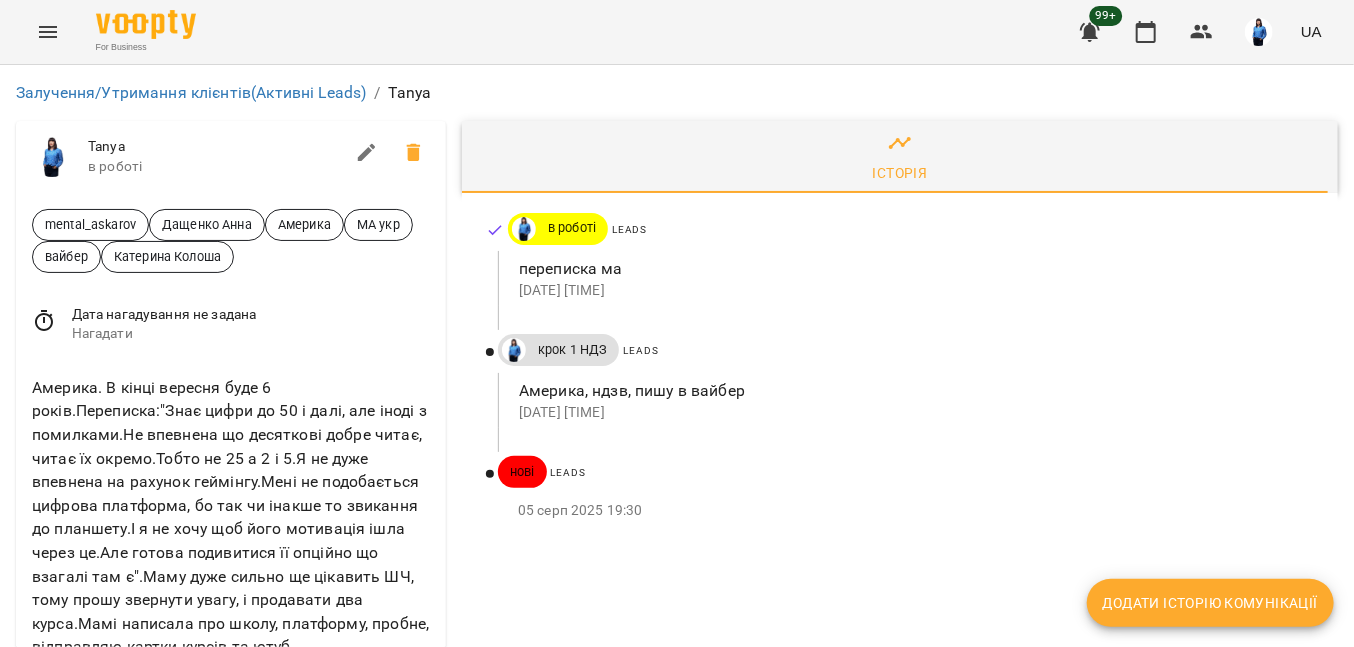 click on "Америка. В кінці вересня буде 6 років.Переписка:"Знає цифри до 50  і далі, але іноді з помилками.Не впевнена що десяткові добре читає, читає їх окремо.Тобто не 25 а 2 і 5.Я не дуже впевнена на рахунок геймінгу.Мені не подобається цифрова платформа, бо так чи інакше то звикання до планшету.І я не хочу щоб його мотивація ішла через це.Але готова подивитися її опційно що взагалі там є".Маму дуже сильно ще цікавить ШЧ, тому прошу звернути увагу, і продавати два курса.Мамі написала про школу, платформу, пробне, відправляю картки курсів та ютуб +17732552337" at bounding box center [231, 533] 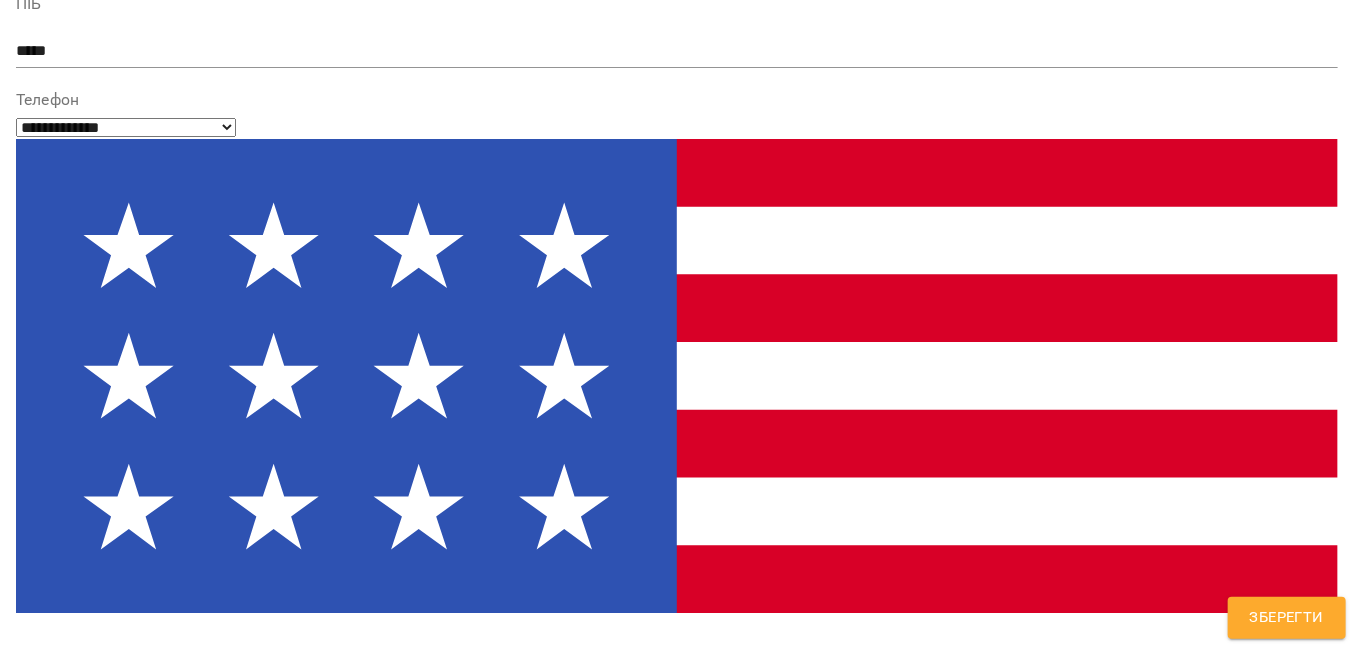 scroll, scrollTop: 300, scrollLeft: 0, axis: vertical 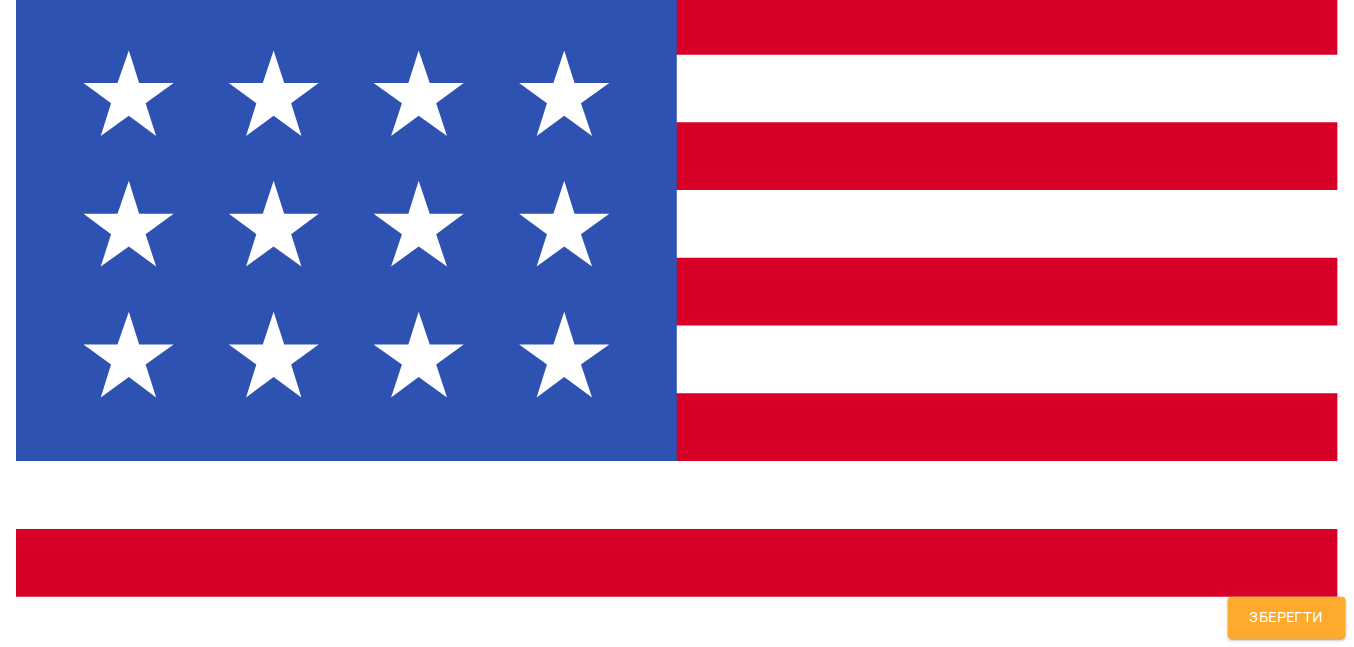 click on "**********" at bounding box center (669, 1429) 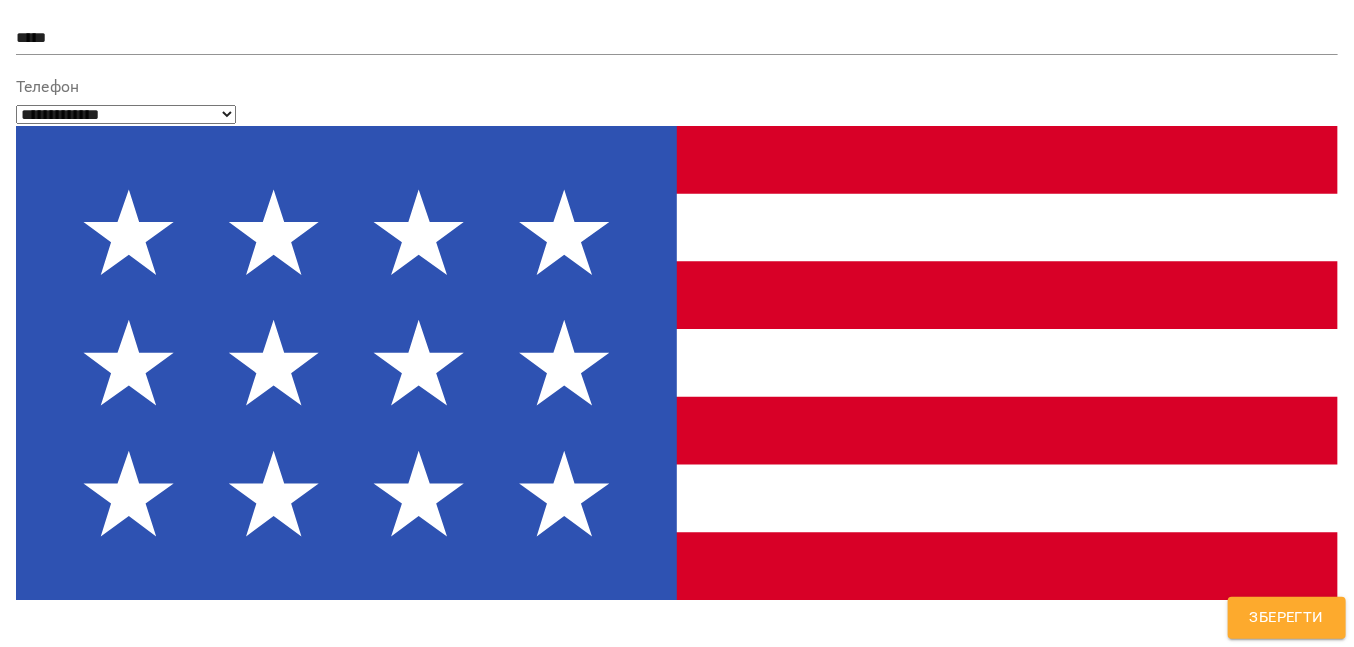 scroll, scrollTop: 0, scrollLeft: 0, axis: both 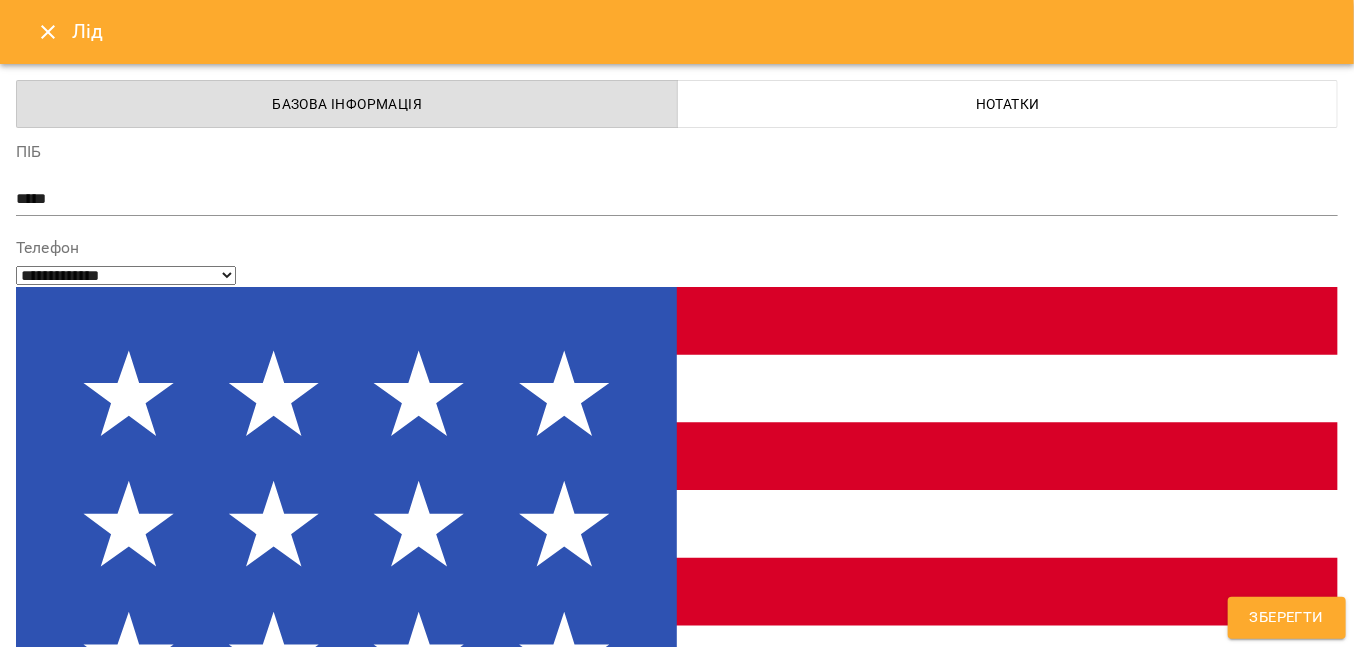 type on "**********" 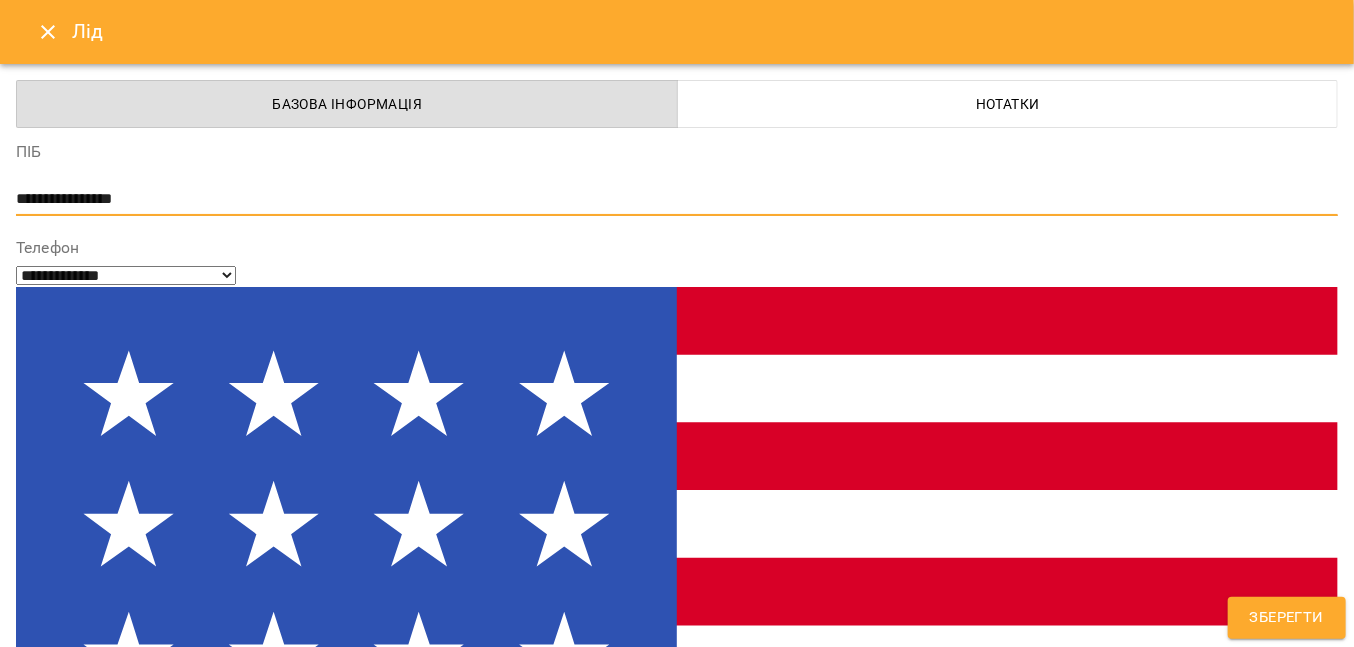 type on "**********" 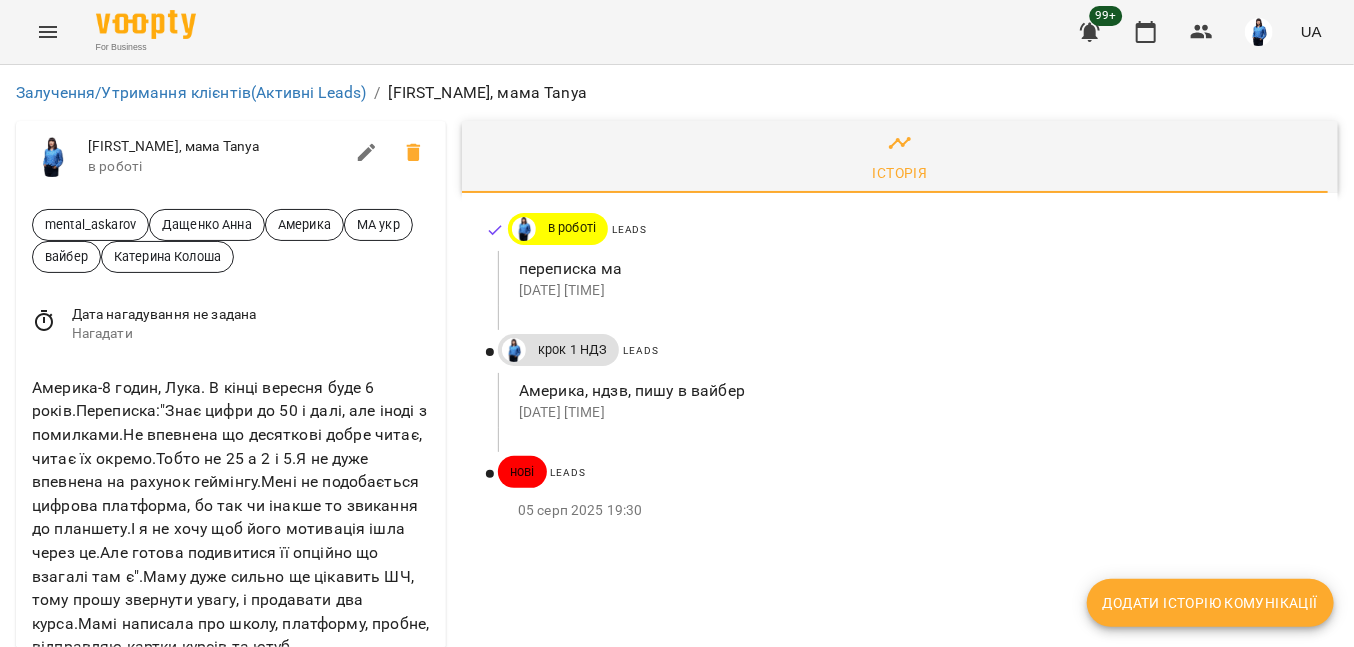 click on "Додати історію комунікації" at bounding box center [1210, 603] 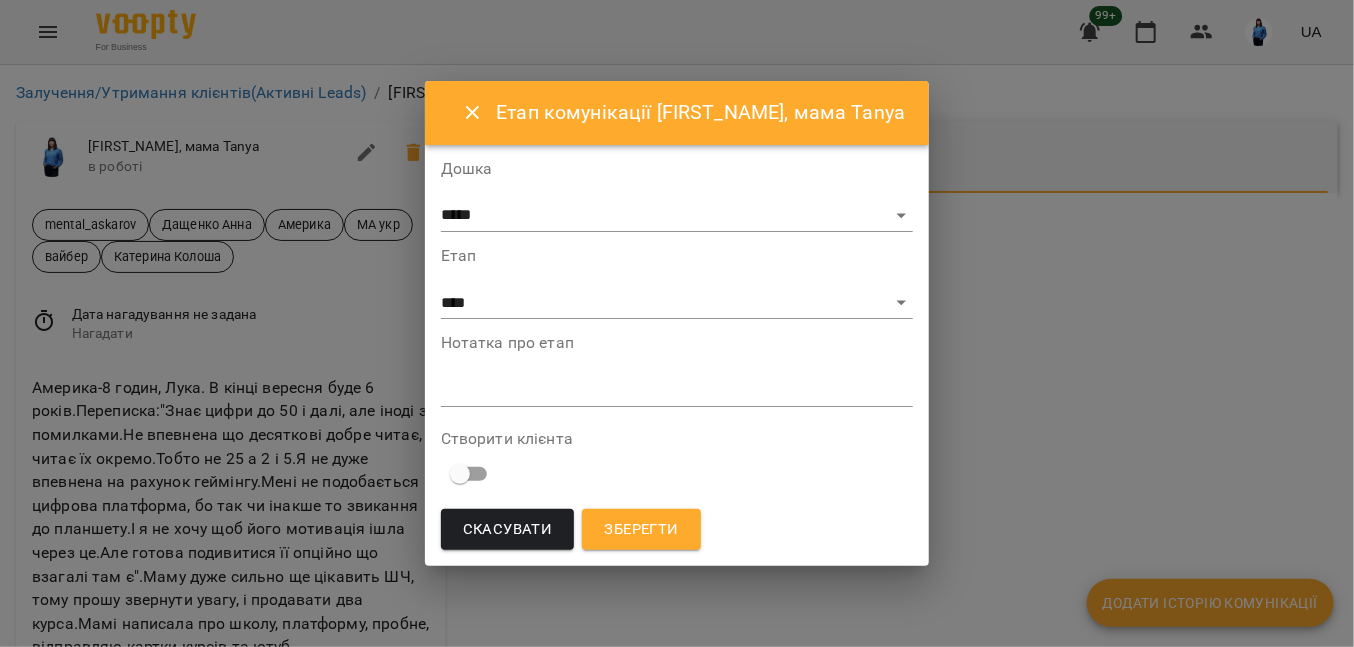 drag, startPoint x: 595, startPoint y: 408, endPoint x: 584, endPoint y: 402, distance: 12.529964 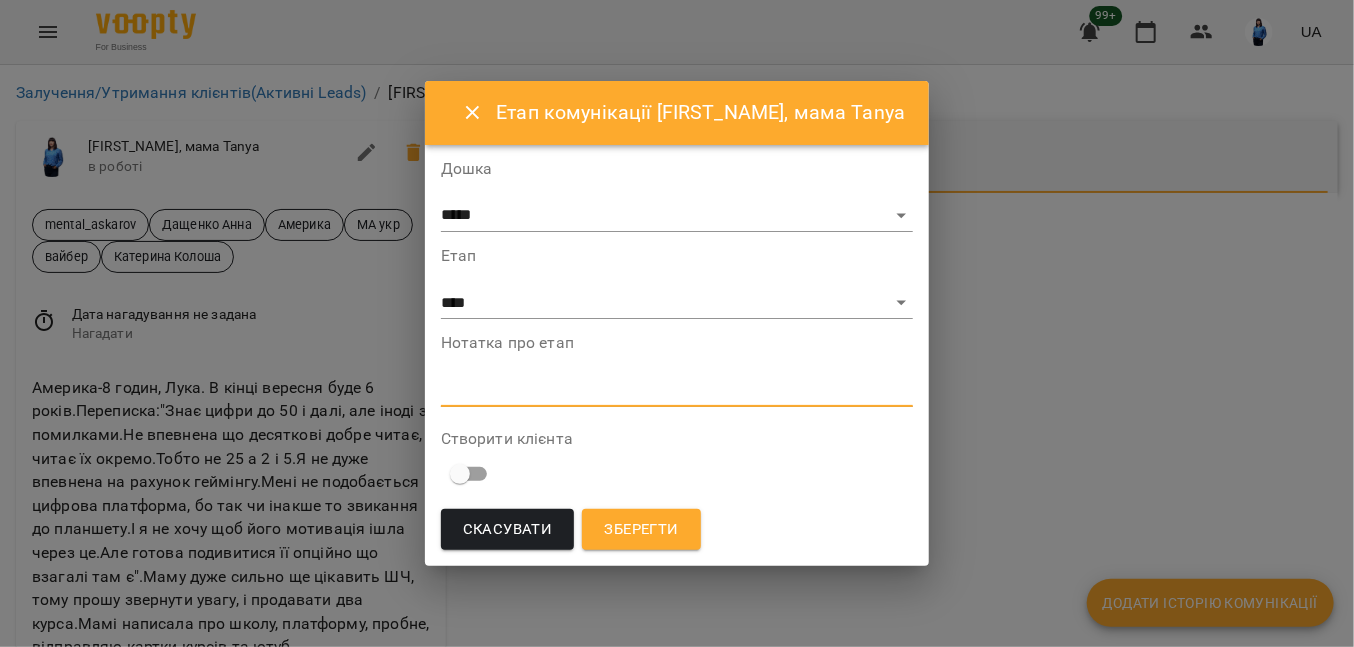 paste on "********" 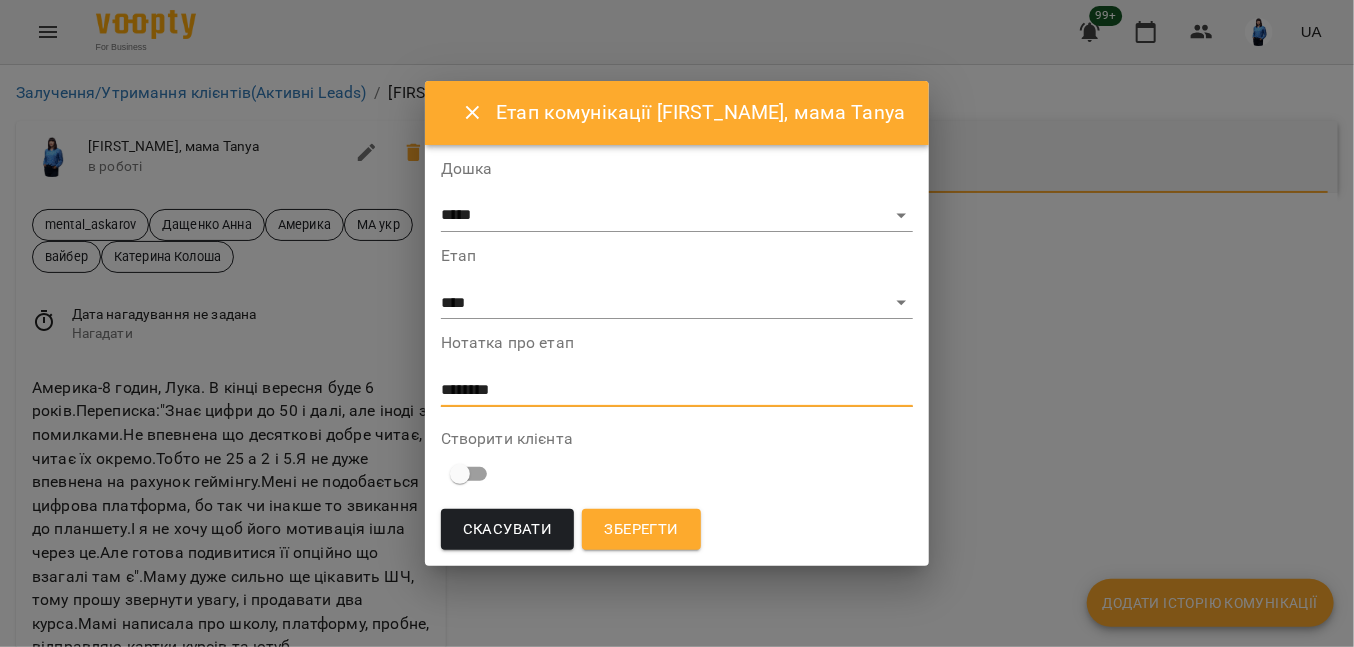 type on "********" 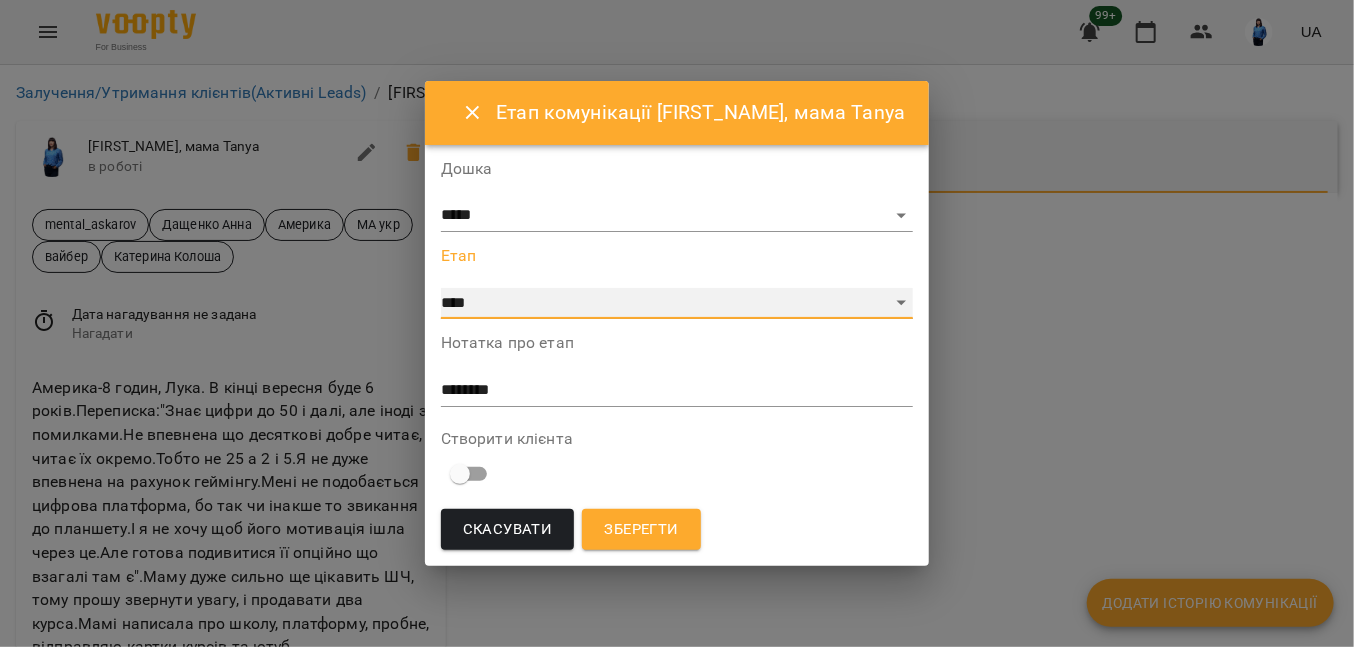 click on "**********" at bounding box center [677, 304] 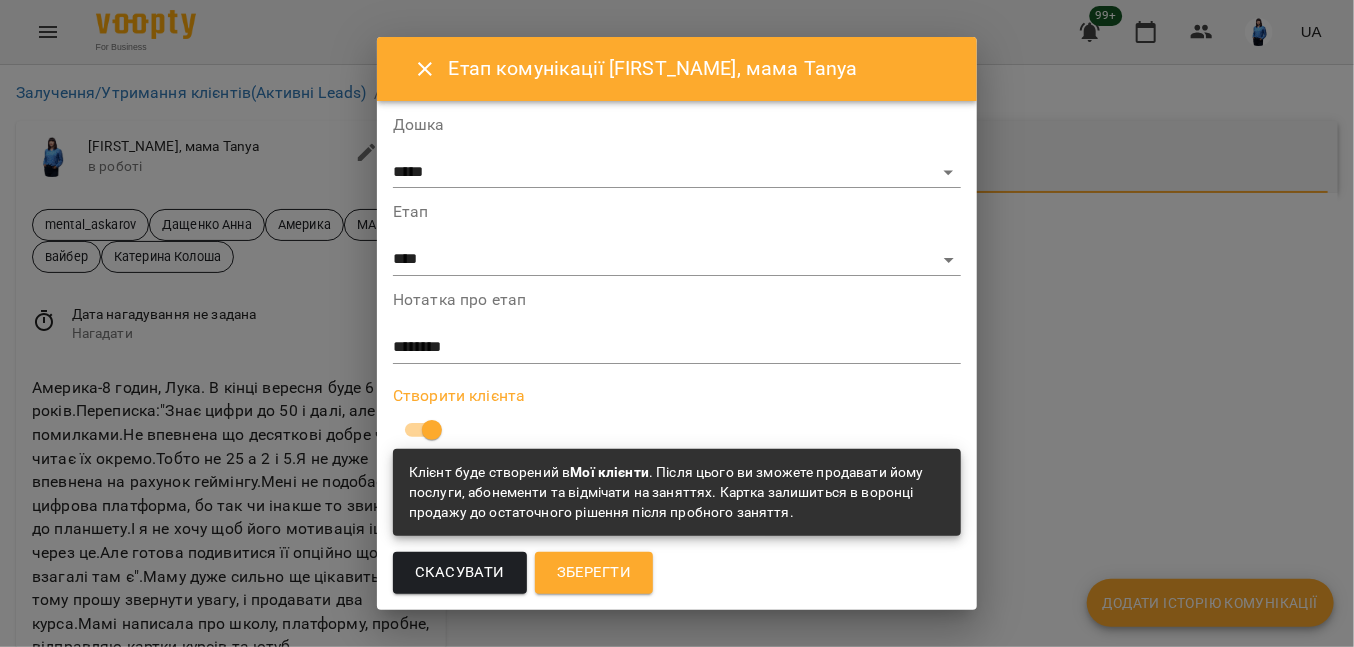 click on "Зберегти" at bounding box center [594, 573] 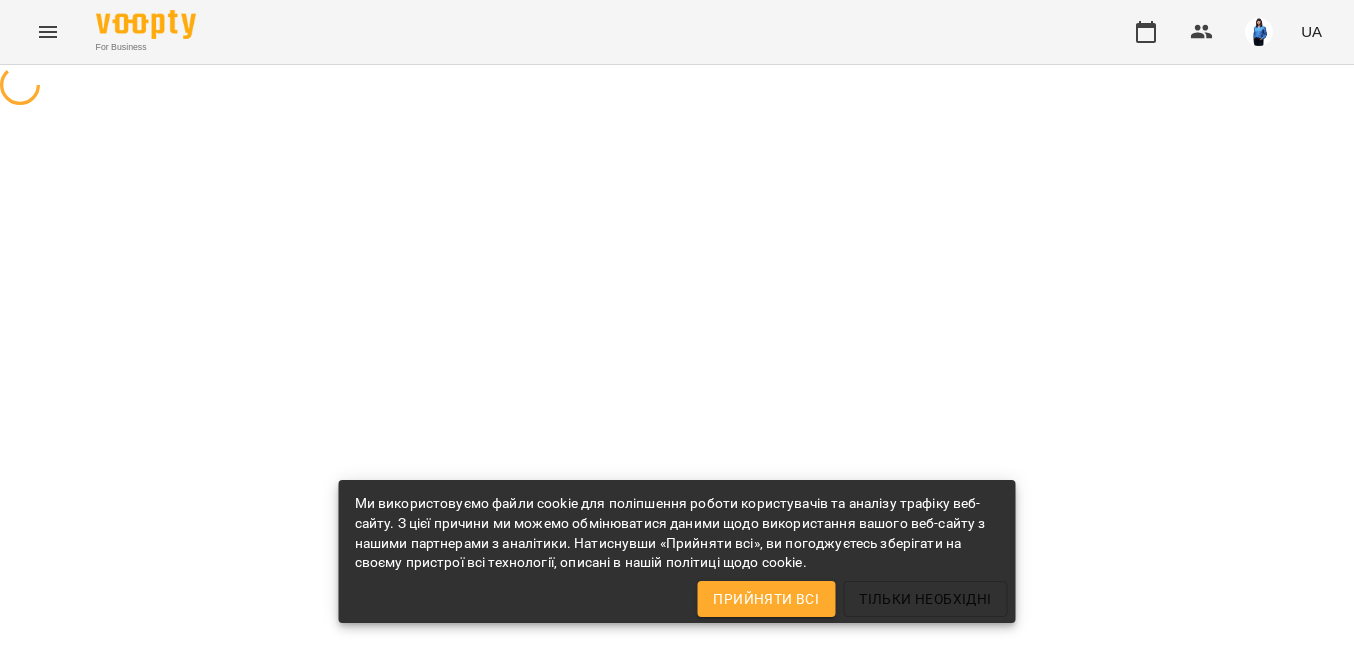 scroll, scrollTop: 0, scrollLeft: 0, axis: both 